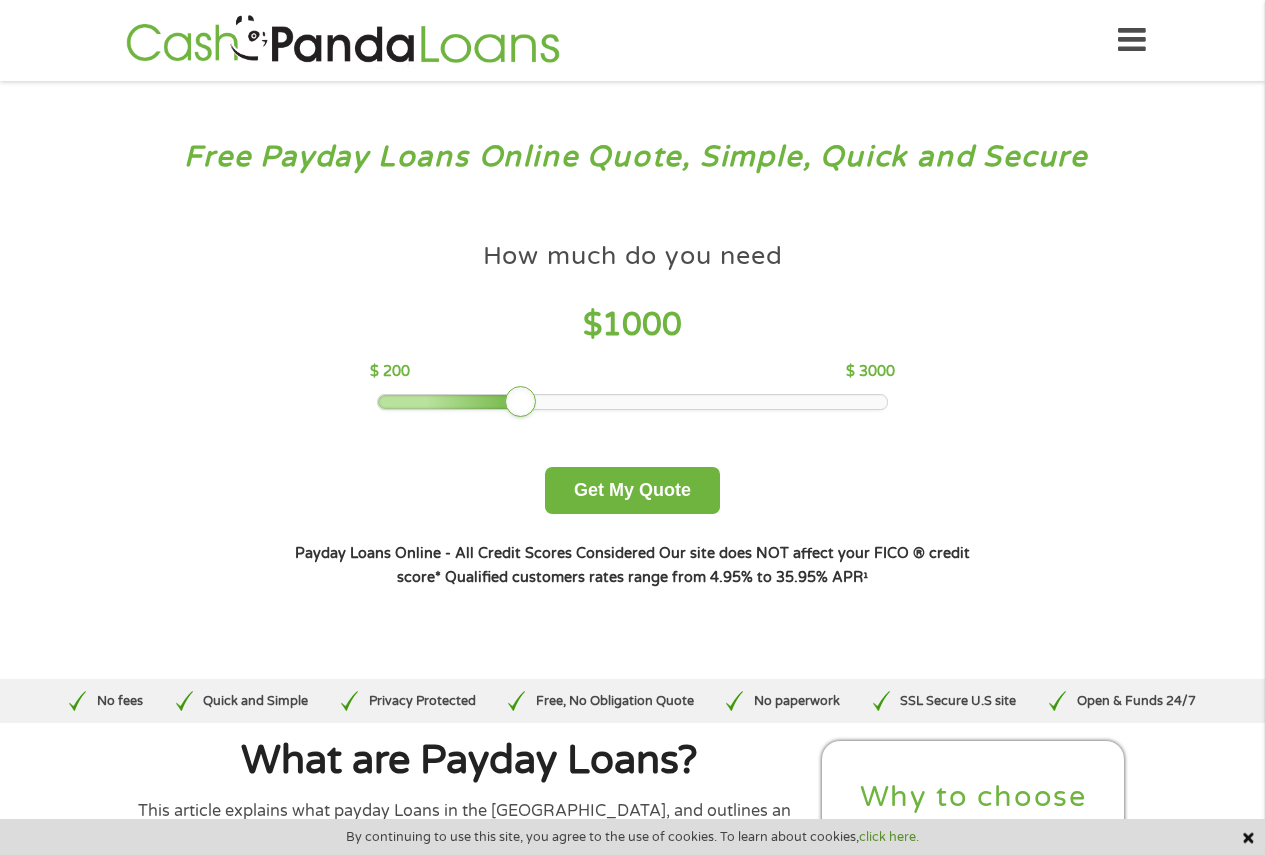 scroll, scrollTop: 0, scrollLeft: 0, axis: both 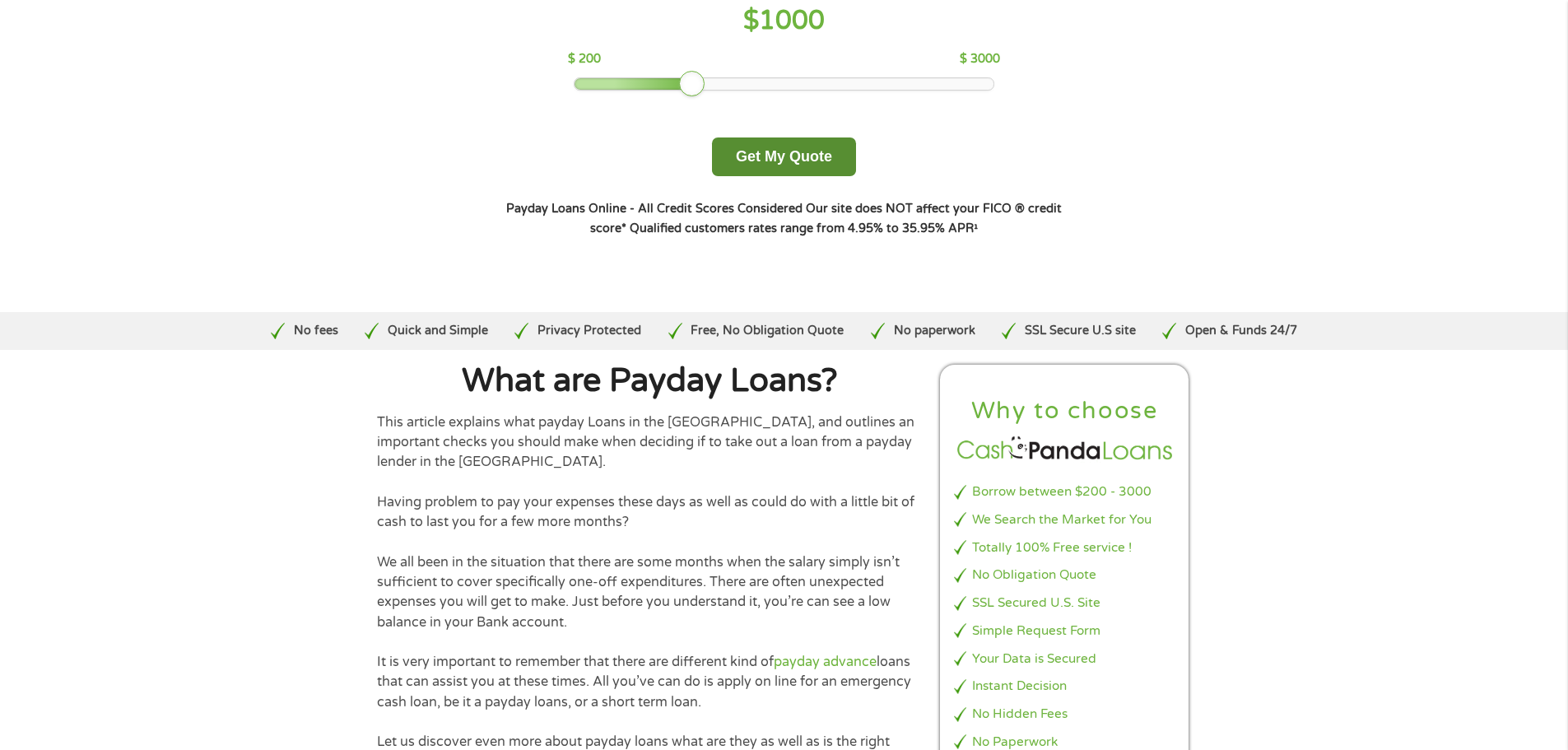 click on "Get My Quote" at bounding box center [784, 156] 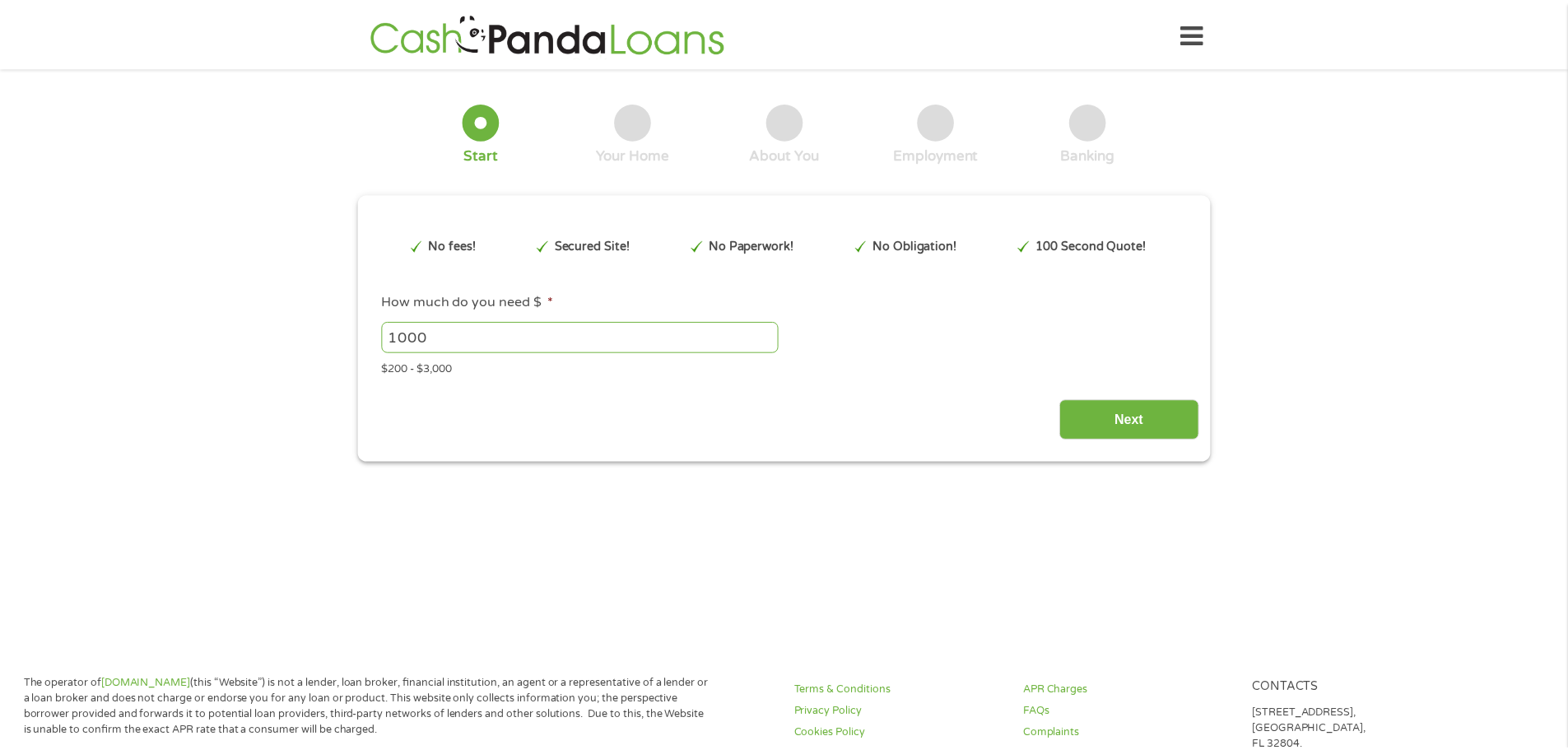 scroll, scrollTop: 0, scrollLeft: 0, axis: both 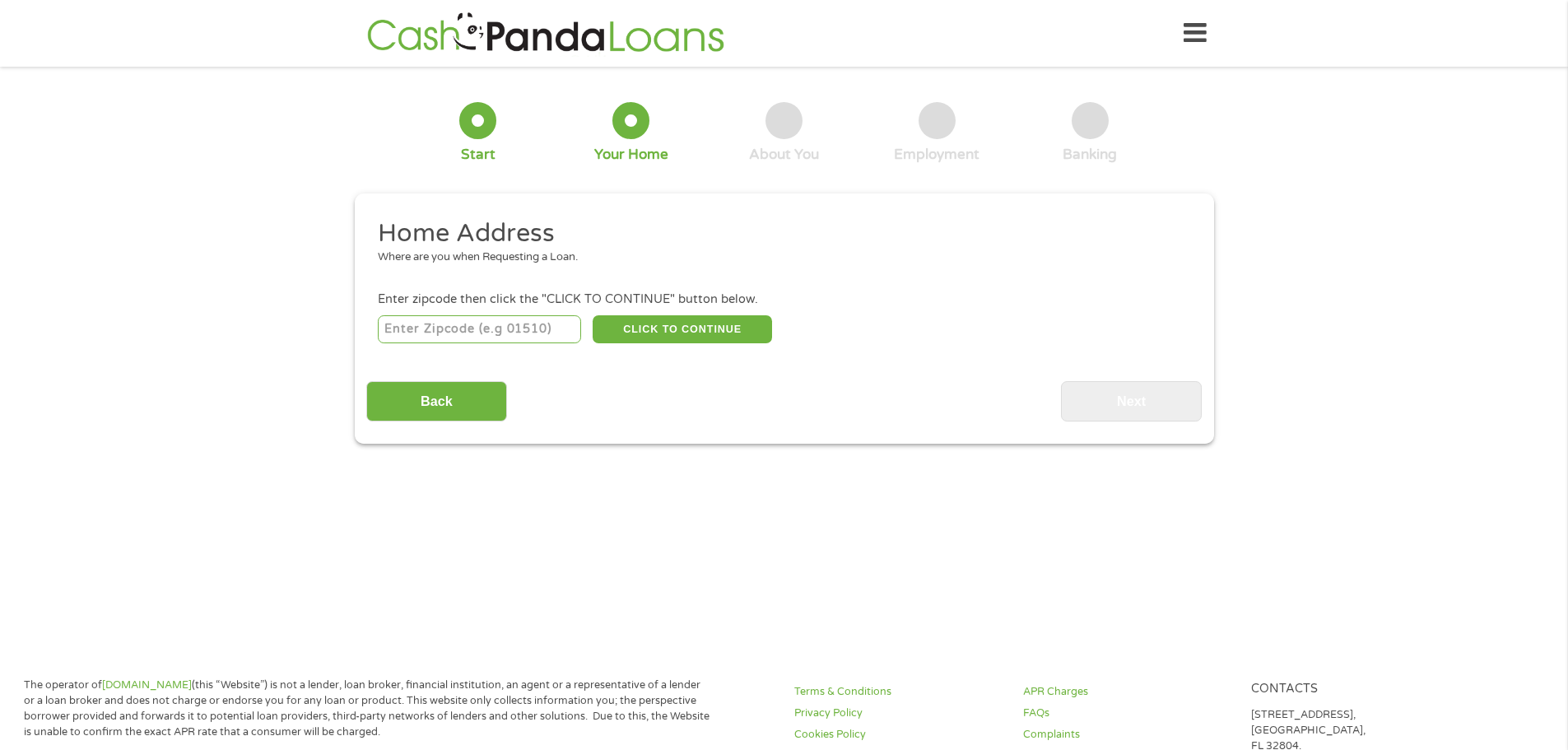 click at bounding box center (479, 329) 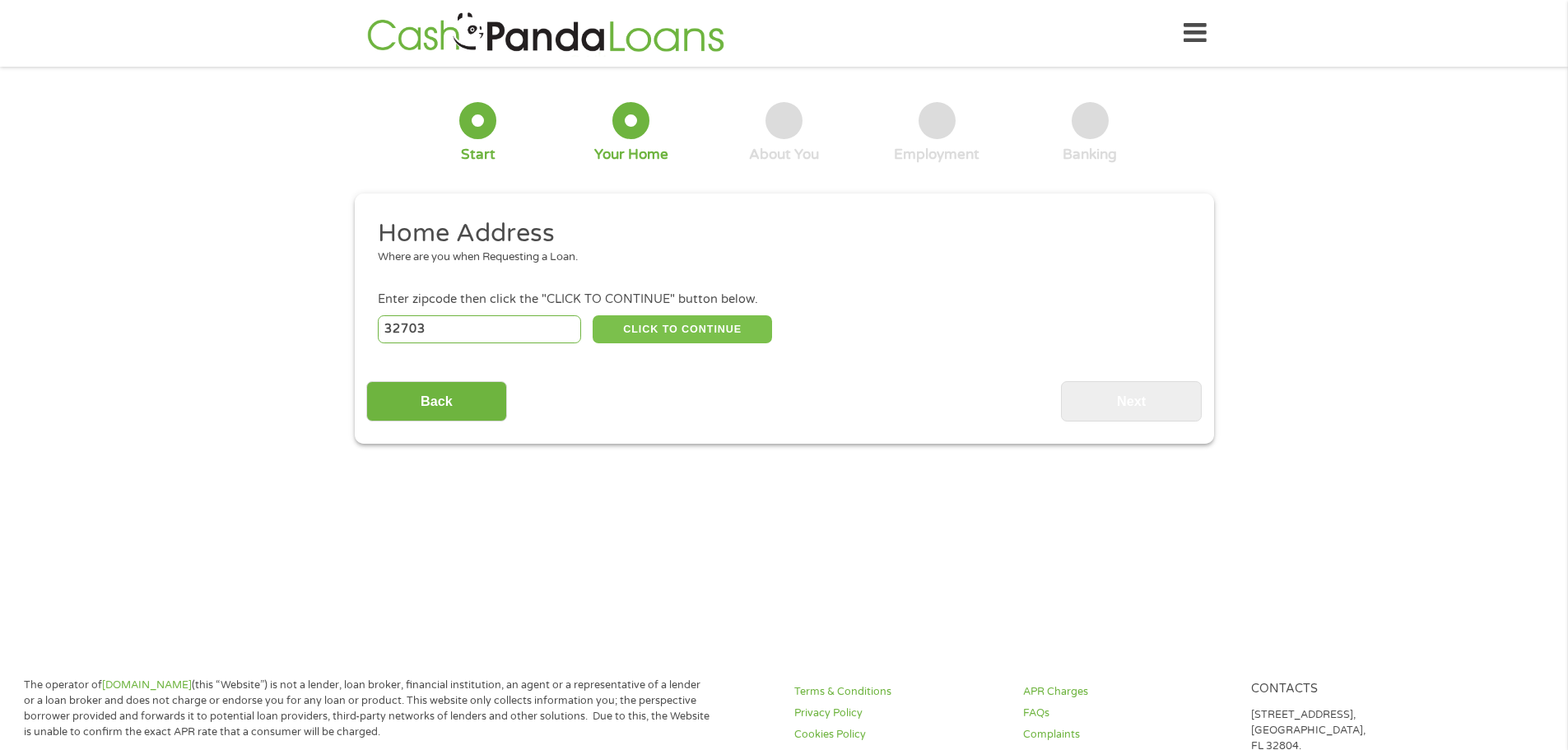 type on "32703" 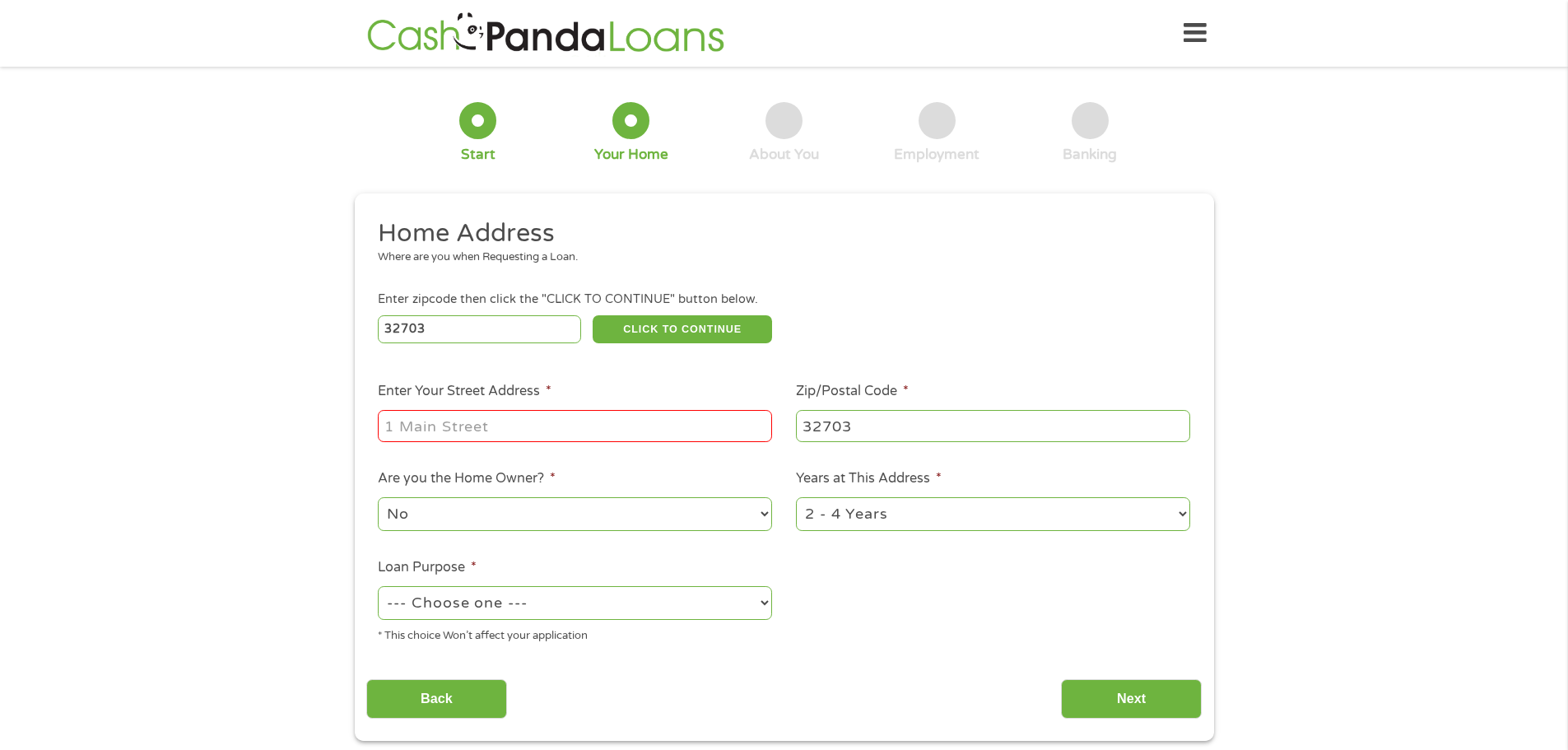 drag, startPoint x: 421, startPoint y: 424, endPoint x: 426, endPoint y: 436, distance: 13 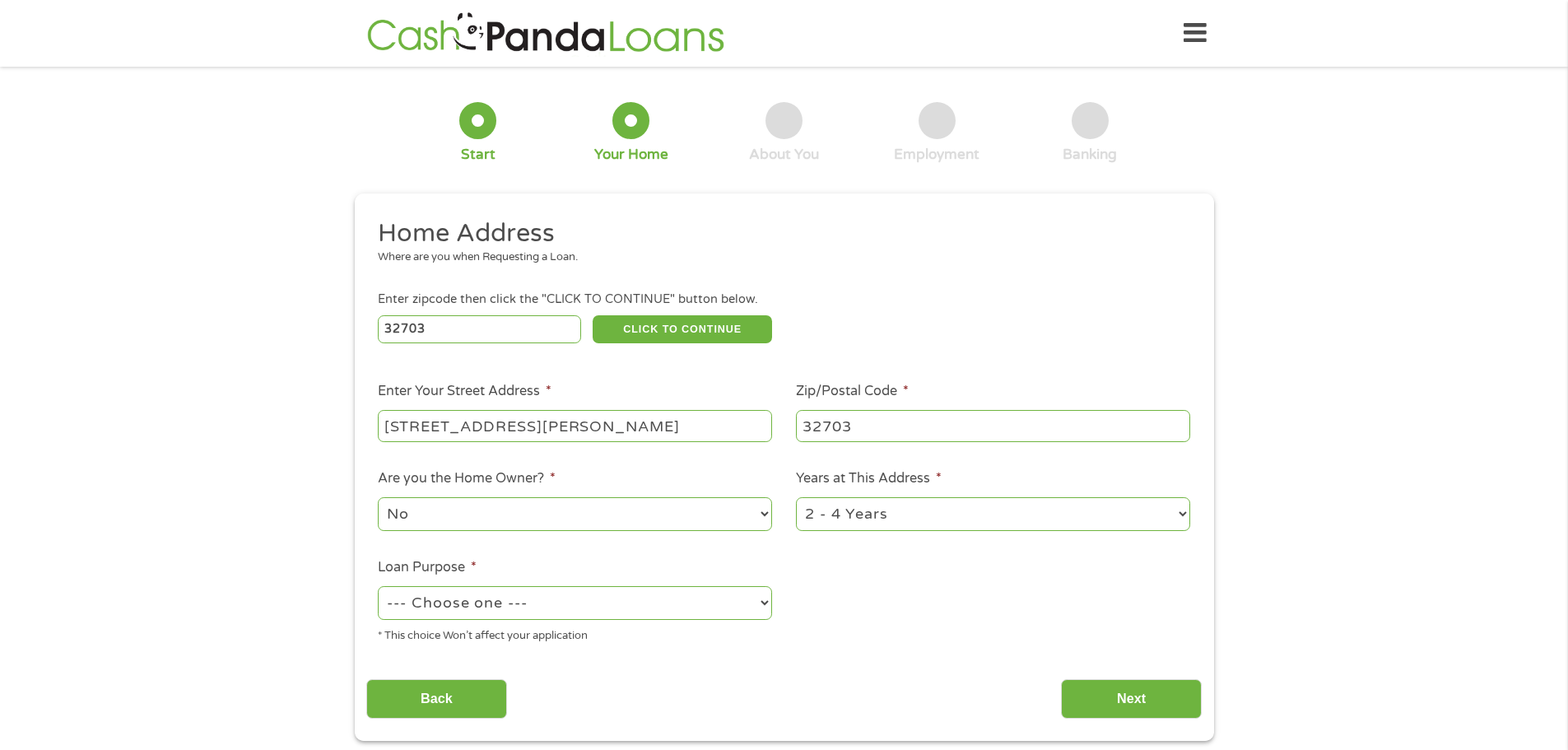 type on "[STREET_ADDRESS][PERSON_NAME]" 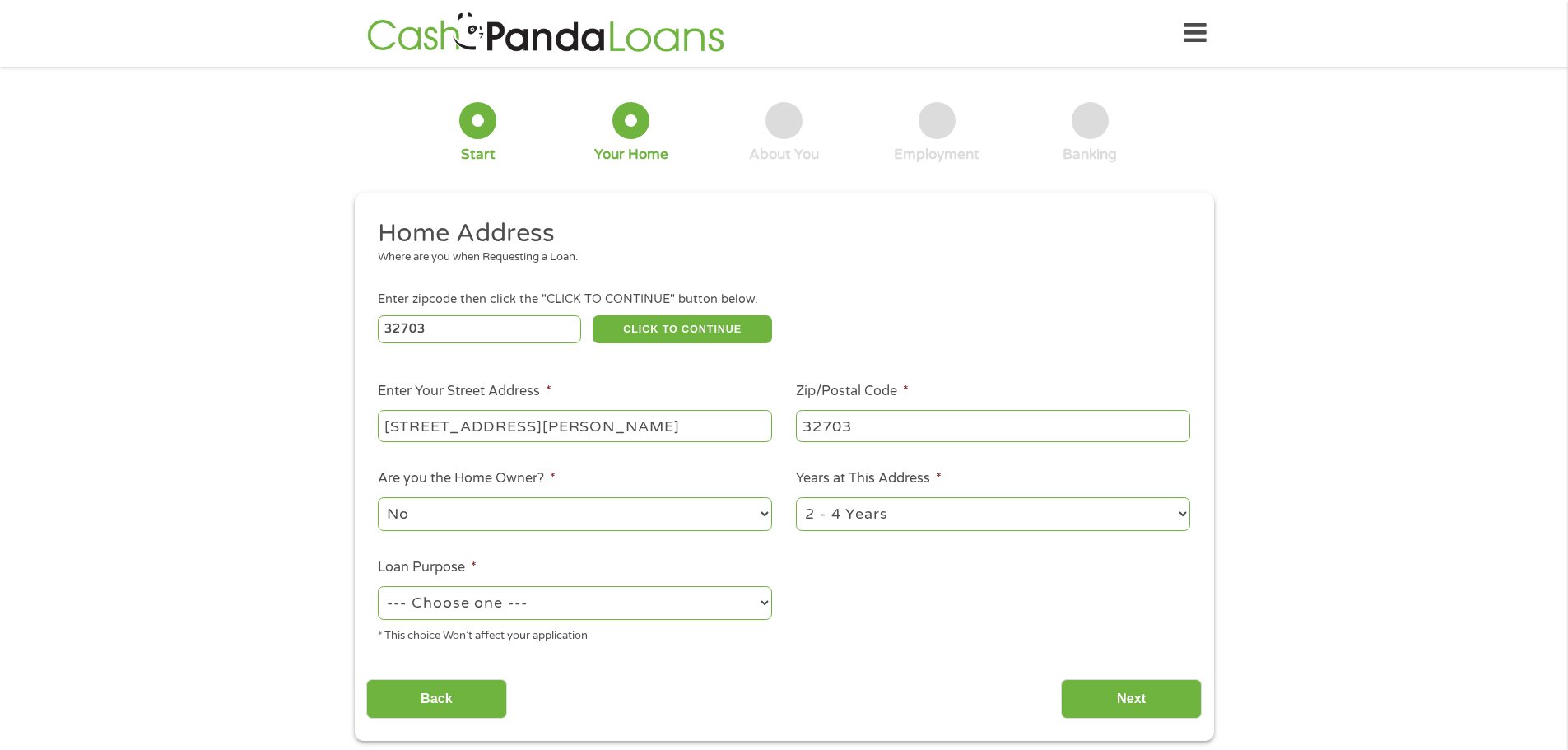 click on "--- Choose one --- Pay Bills Debt Consolidation Home Improvement Major Purchase Car Loan Short Term Cash Medical Expenses Other" at bounding box center (575, 603) 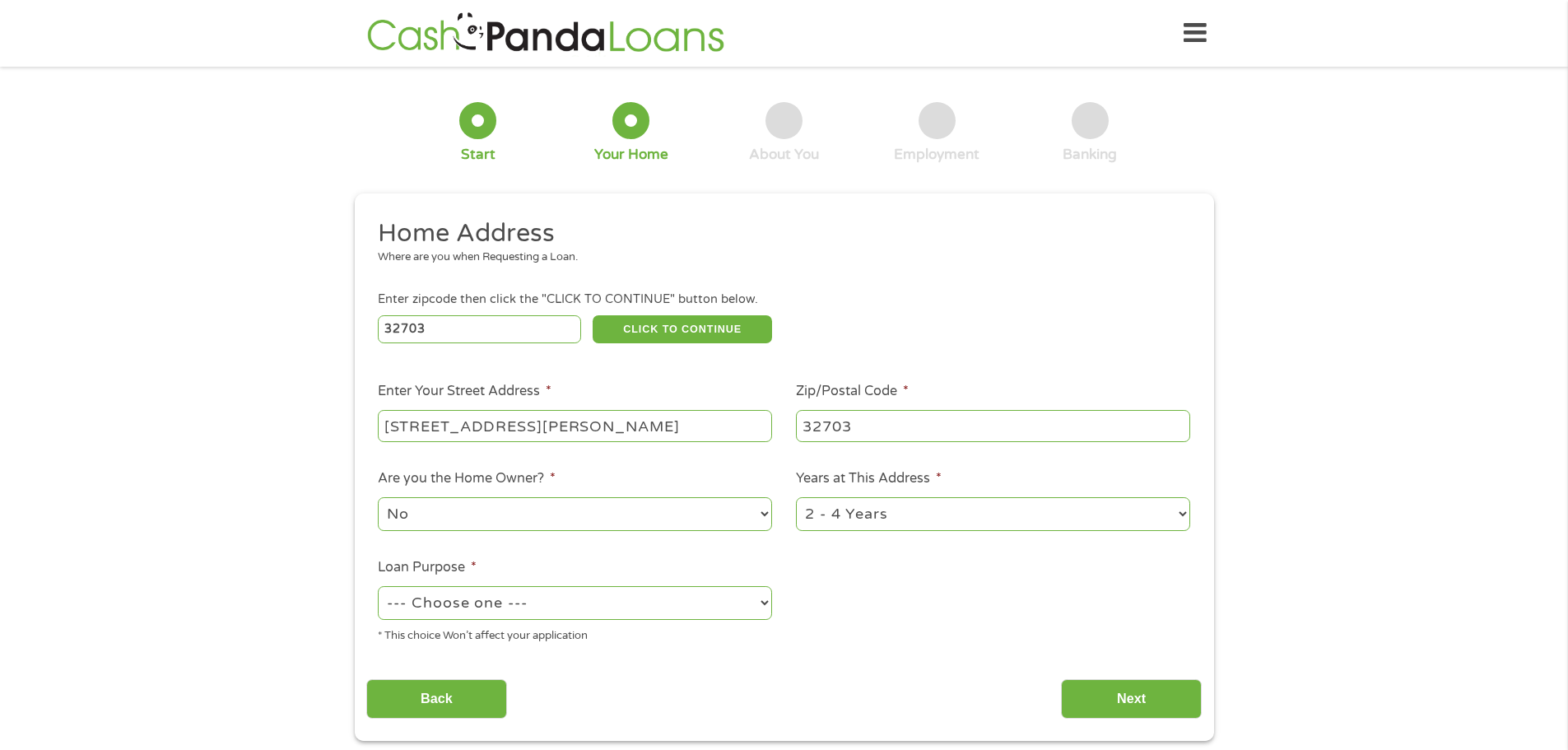 select on "other" 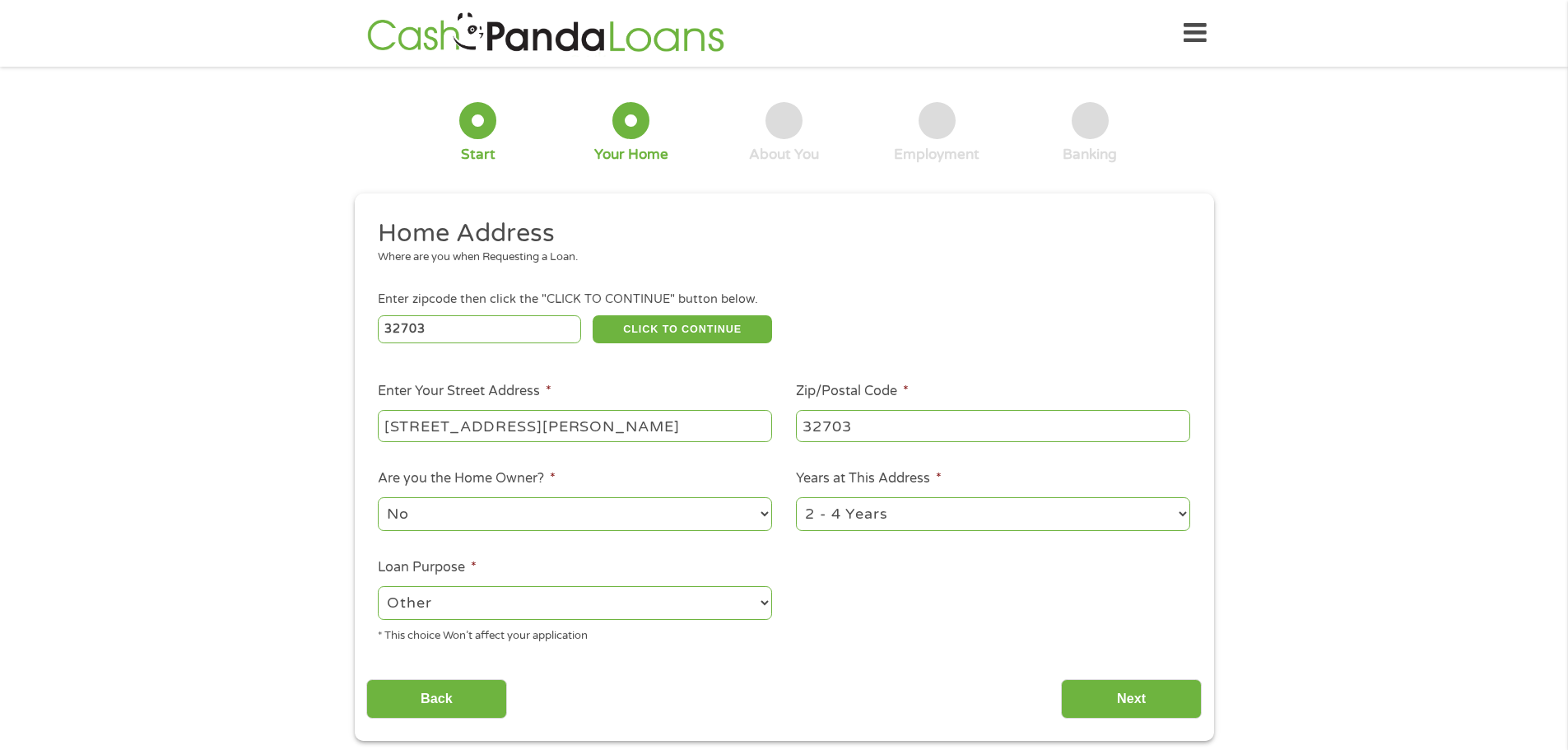 click on "--- Choose one --- Pay Bills Debt Consolidation Home Improvement Major Purchase Car Loan Short Term Cash Medical Expenses Other" at bounding box center (575, 603) 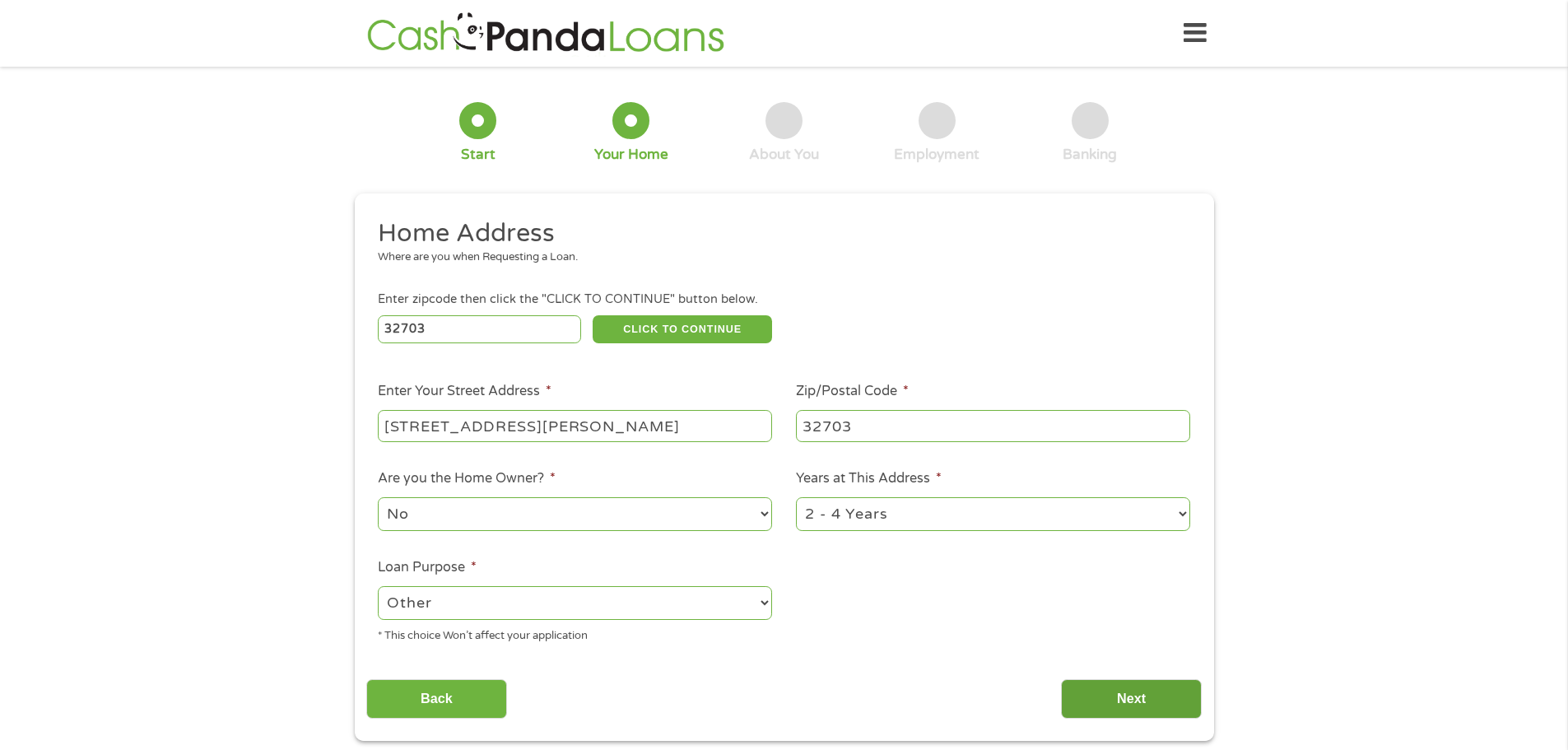 click on "Next" at bounding box center [1131, 699] 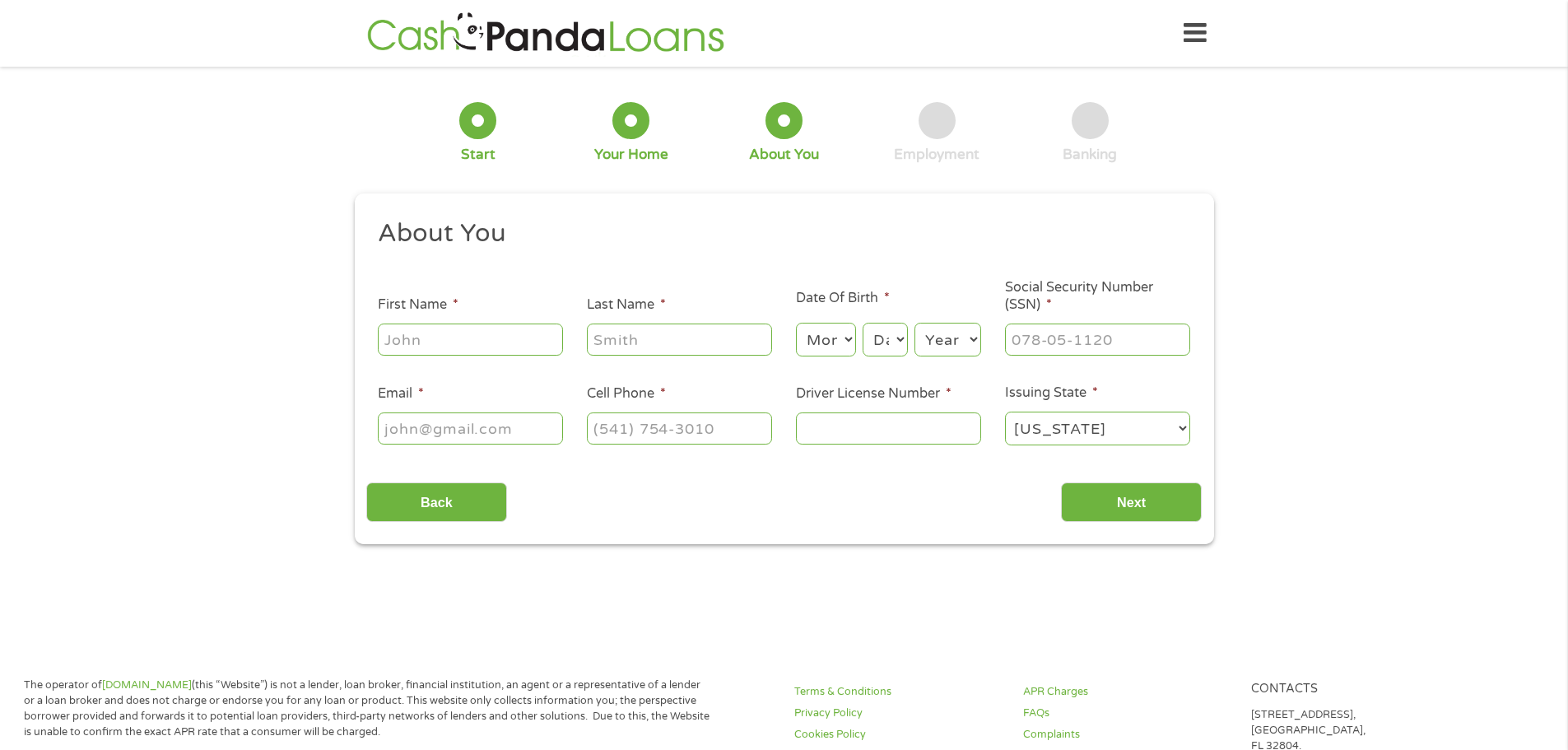 scroll, scrollTop: 7, scrollLeft: 7, axis: both 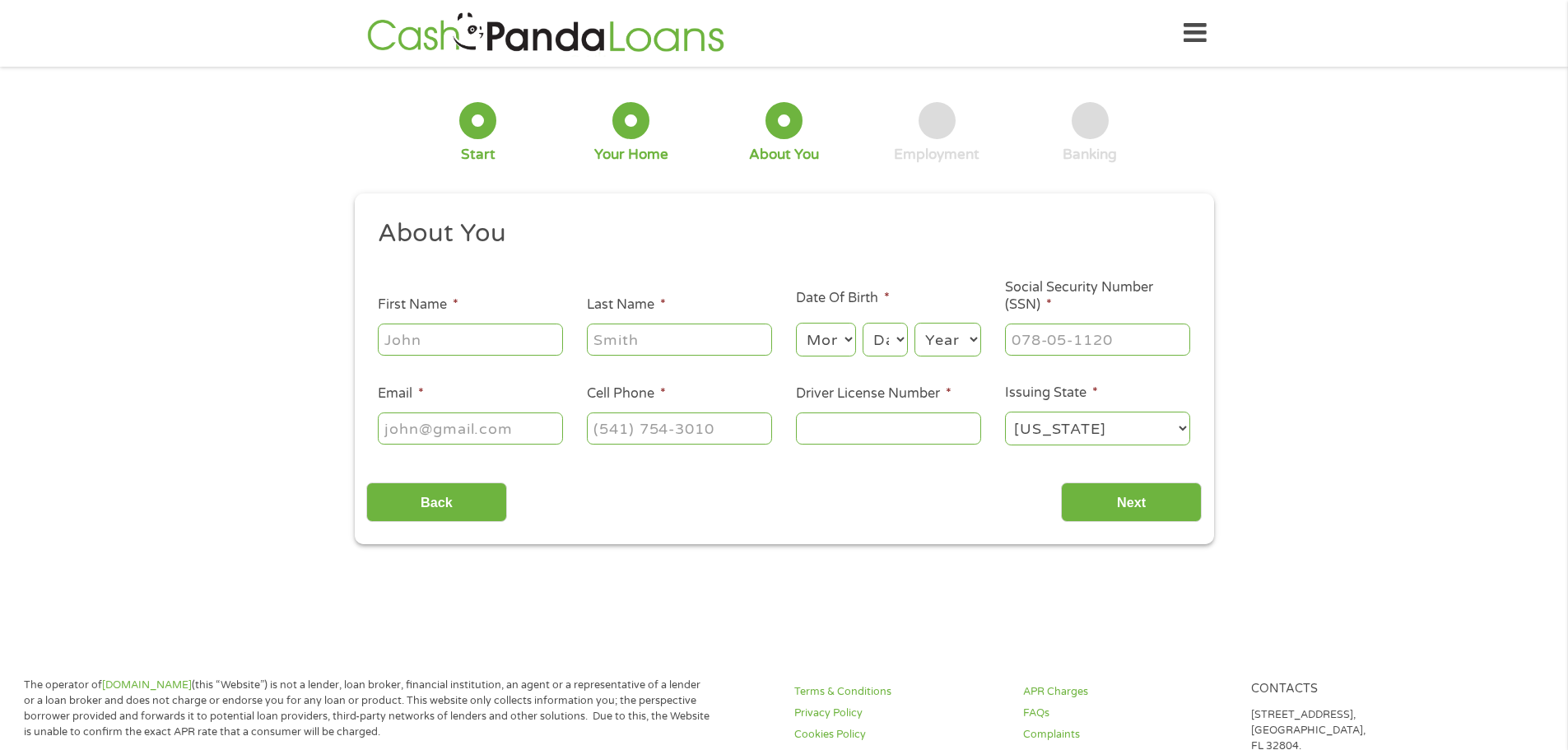 click on "First Name *" at bounding box center [470, 339] 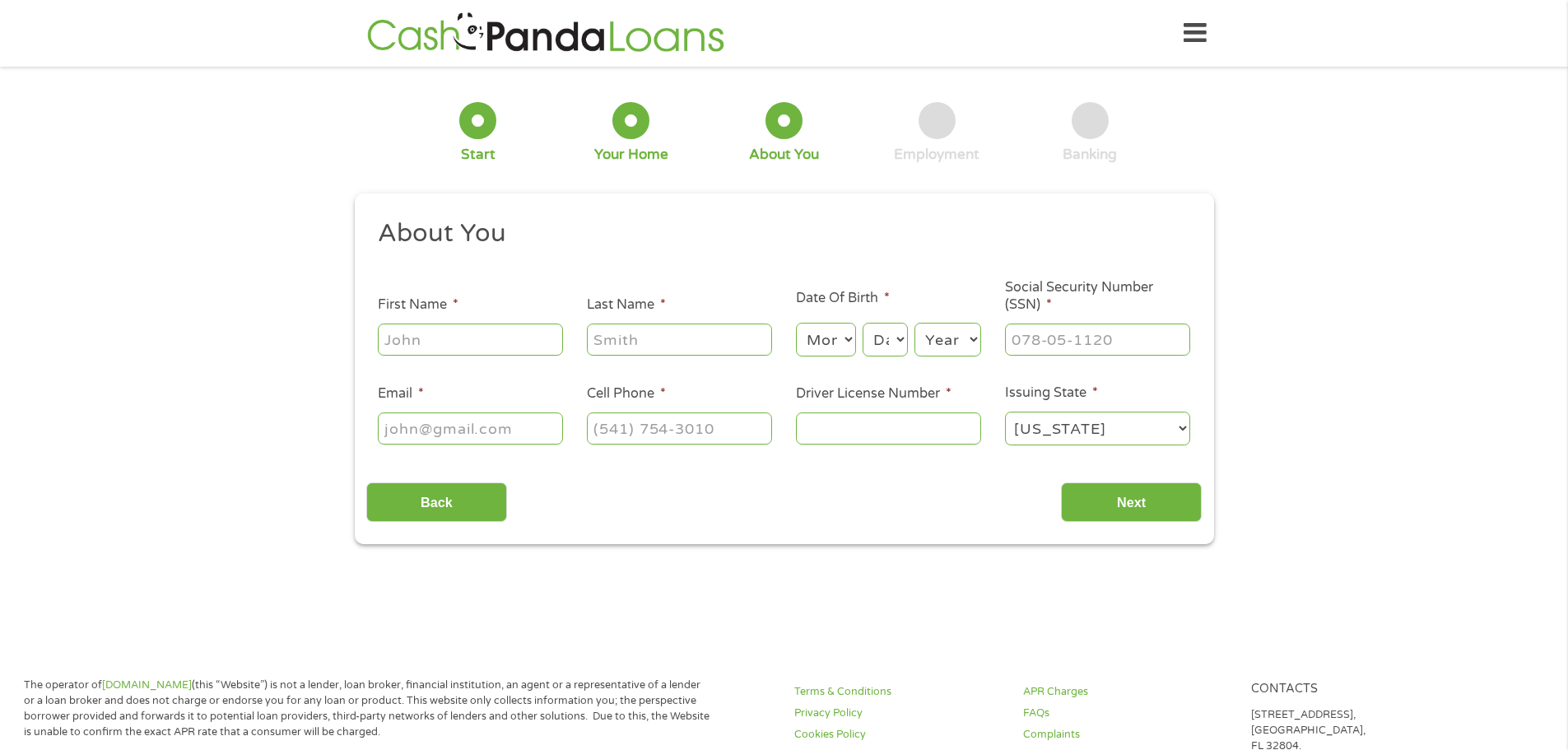 type on "[PERSON_NAME]" 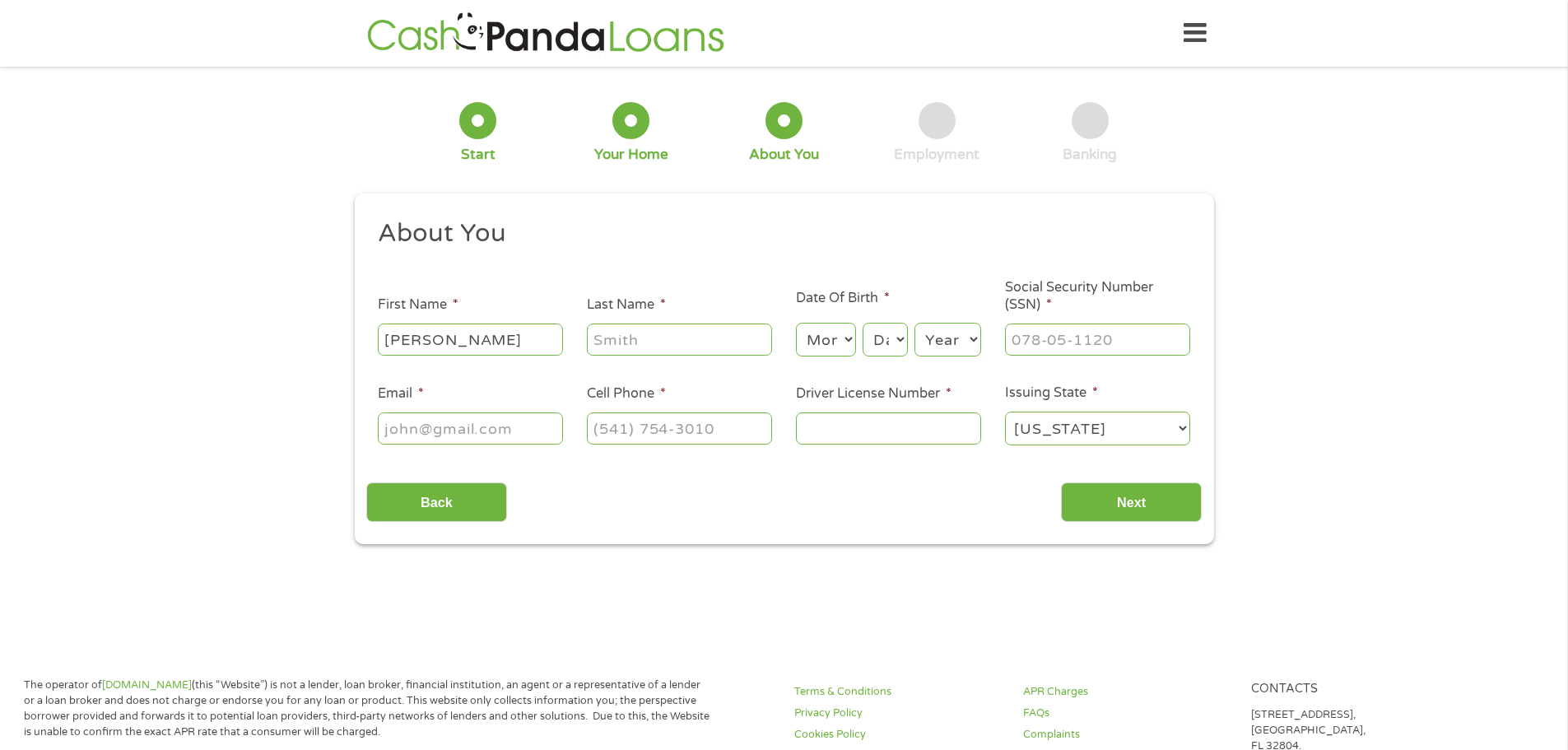 type on "[PERSON_NAME]" 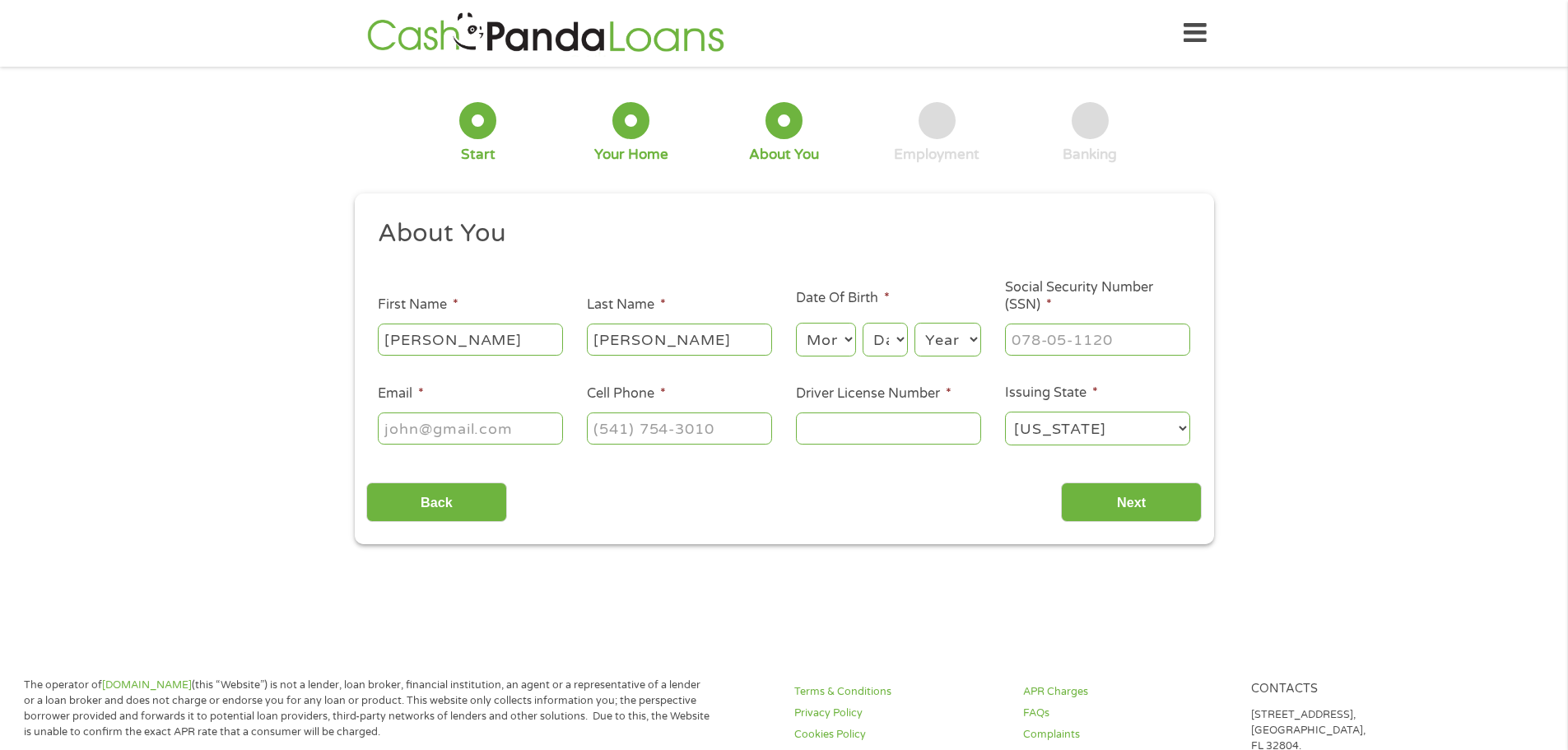 type on "[EMAIL_ADDRESS][DOMAIN_NAME]" 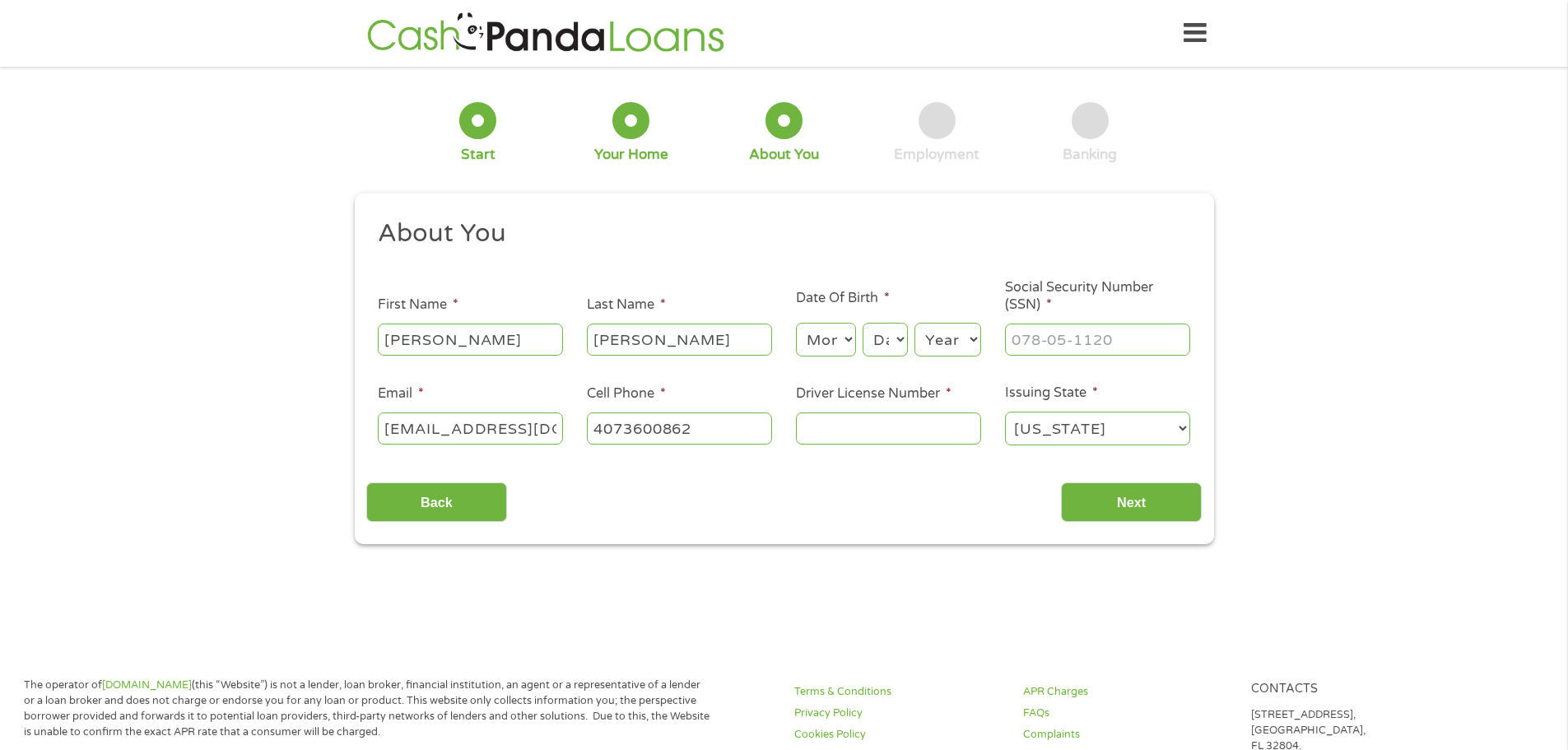 type on "[PHONE_NUMBER]" 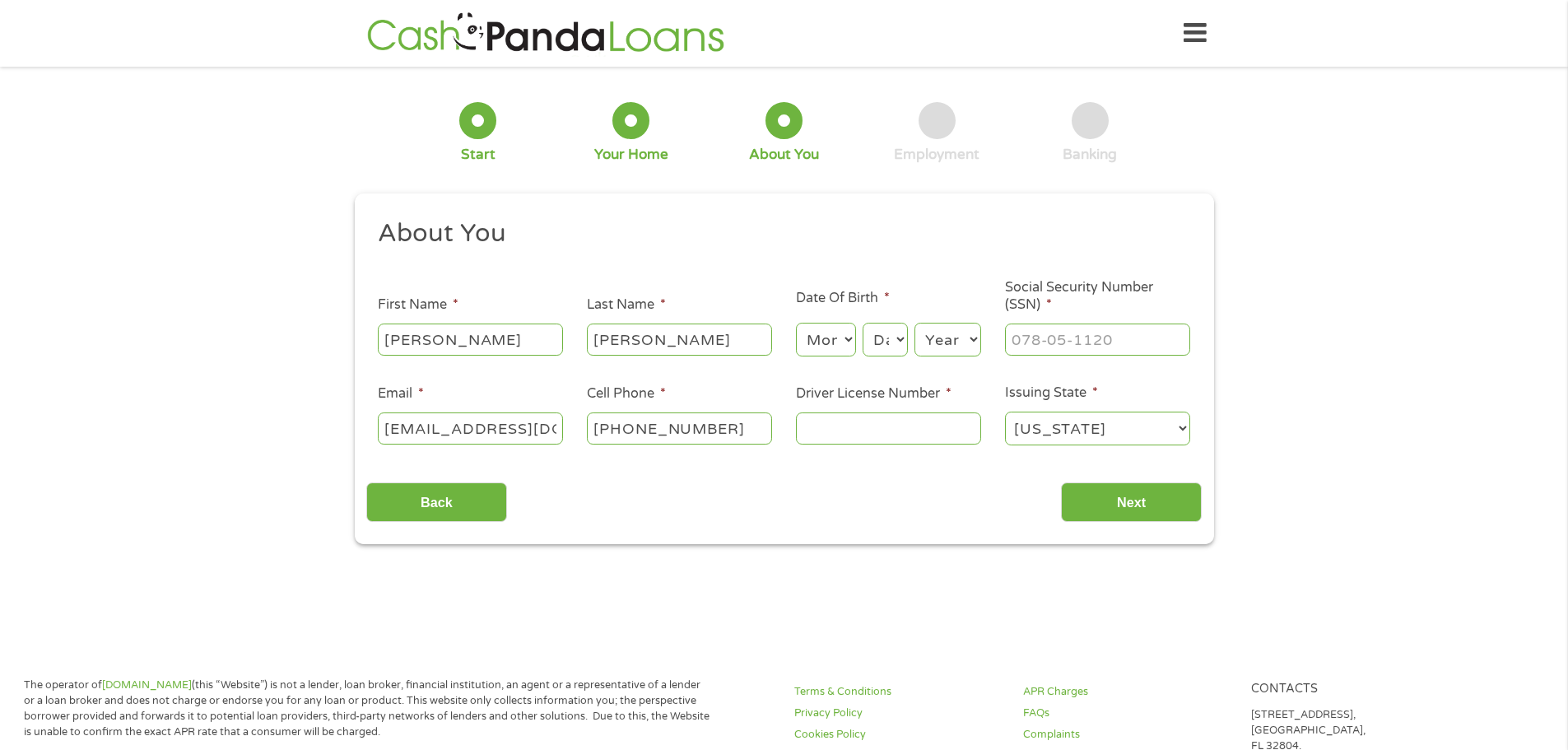 click on "Month 1 2 3 4 5 6 7 8 9 10 11 12" at bounding box center [826, 339] 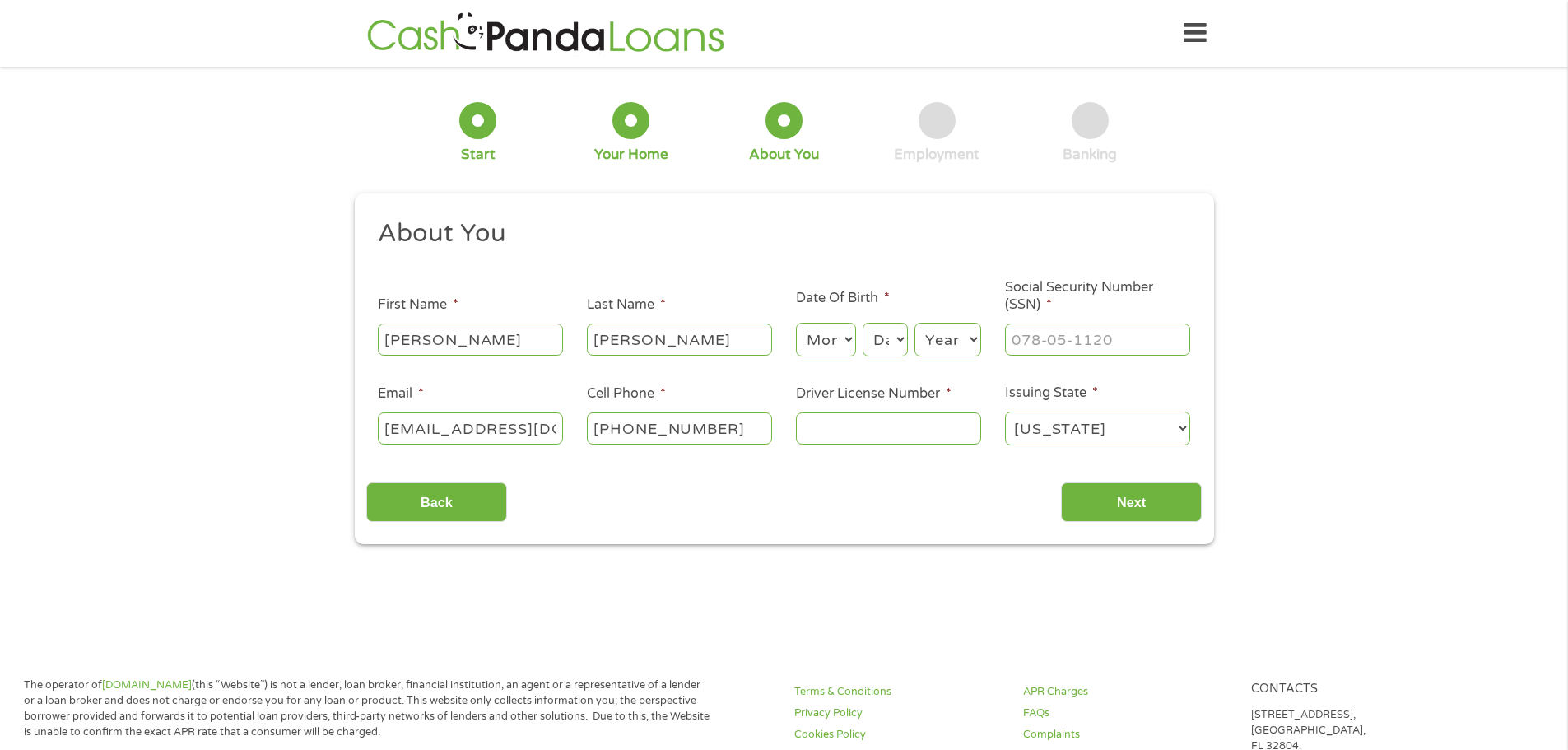 select on "4" 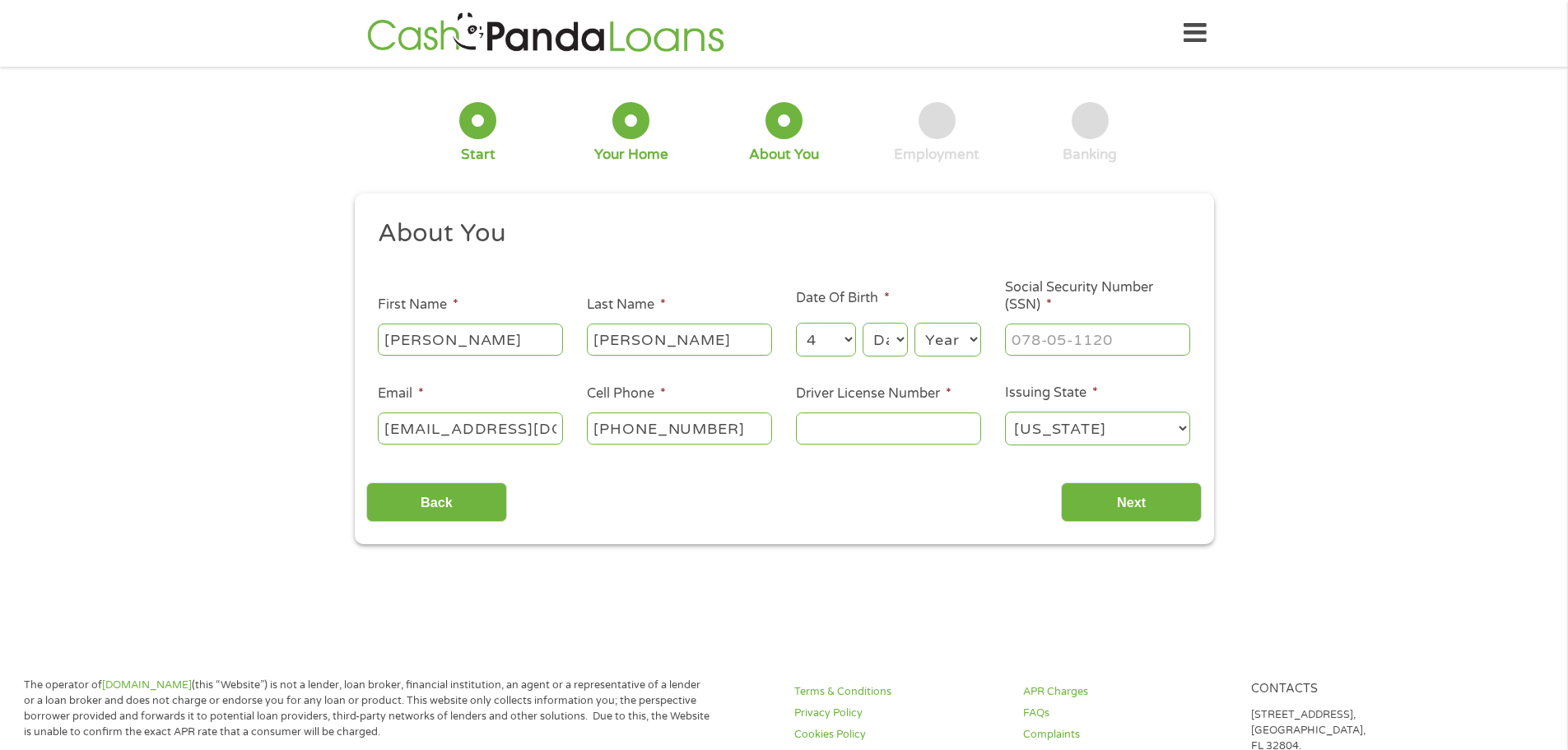 click on "Month 1 2 3 4 5 6 7 8 9 10 11 12" at bounding box center [826, 339] 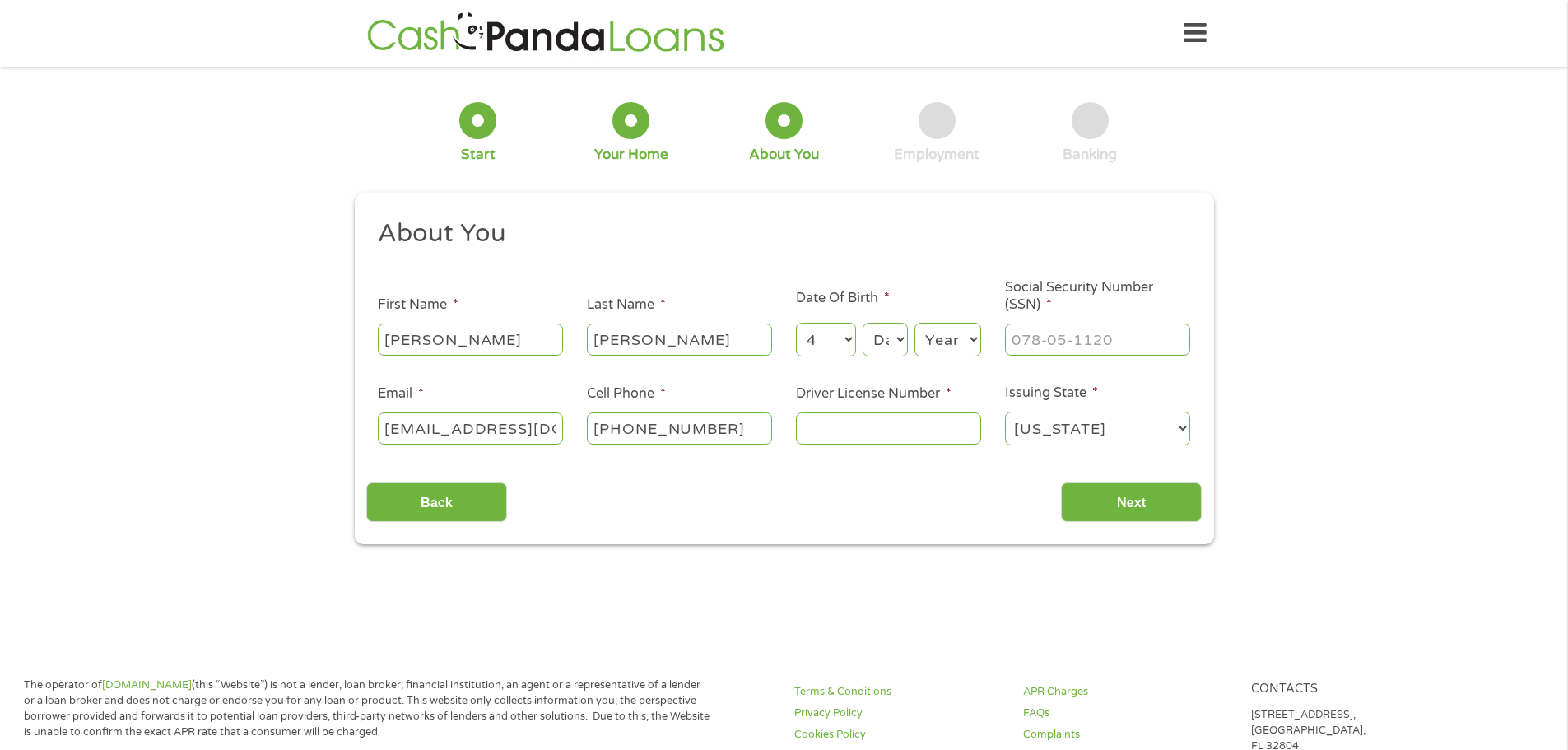 click on "Day 1 2 3 4 5 6 7 8 9 10 11 12 13 14 15 16 17 18 19 20 21 22 23 24 25 26 27 28 29 30 31" at bounding box center (885, 339) 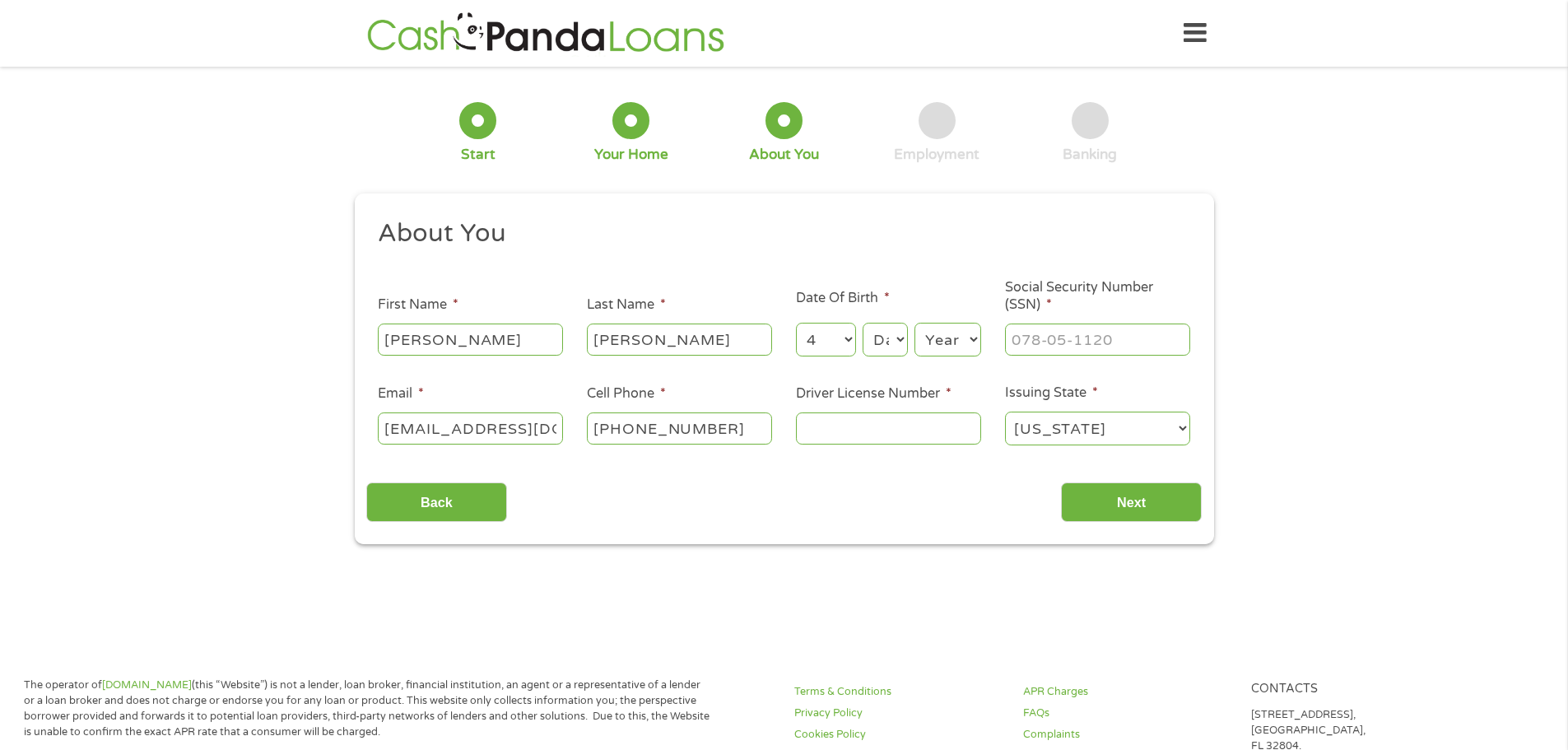 select on "19" 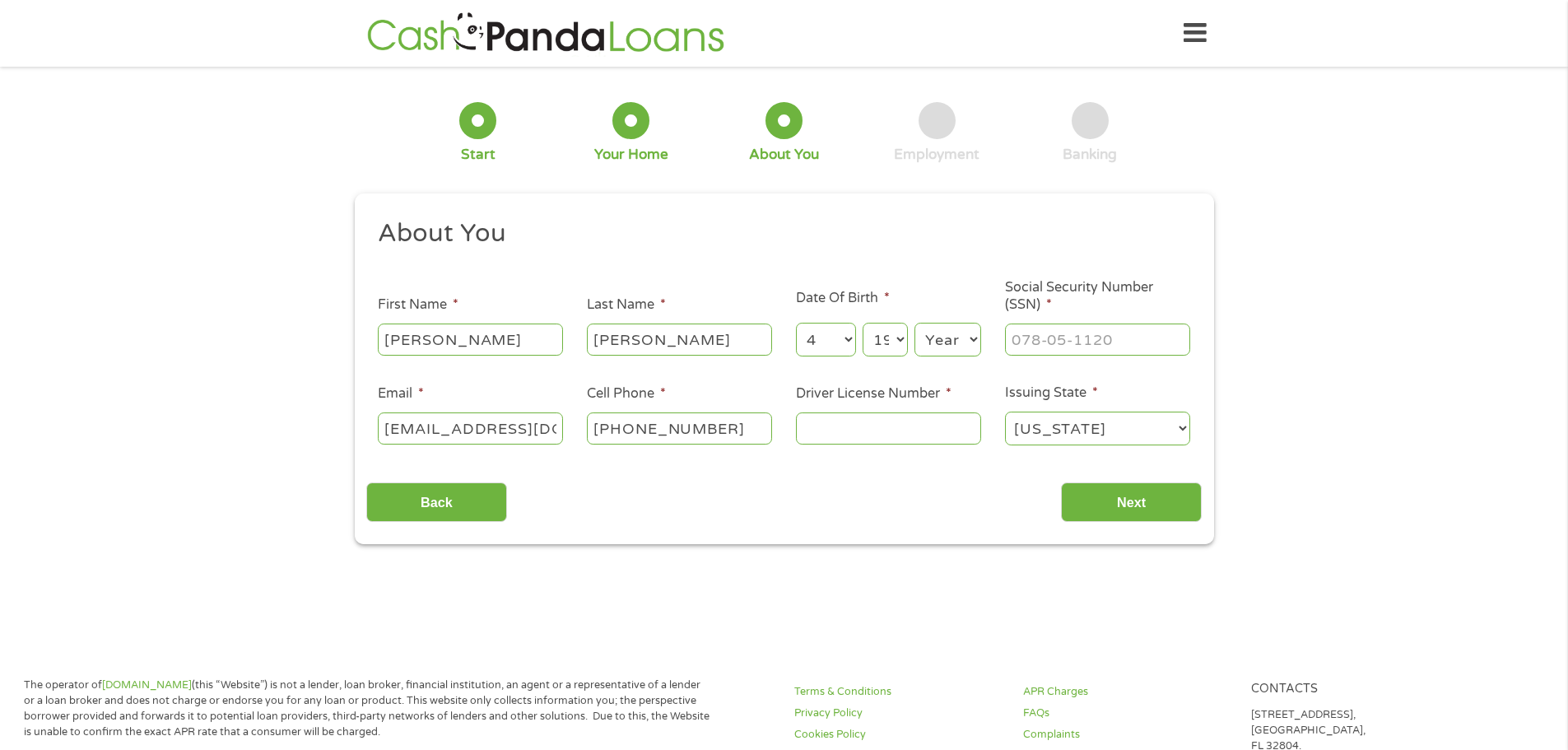 click on "Day 1 2 3 4 5 6 7 8 9 10 11 12 13 14 15 16 17 18 19 20 21 22 23 24 25 26 27 28 29 30 31" at bounding box center [885, 339] 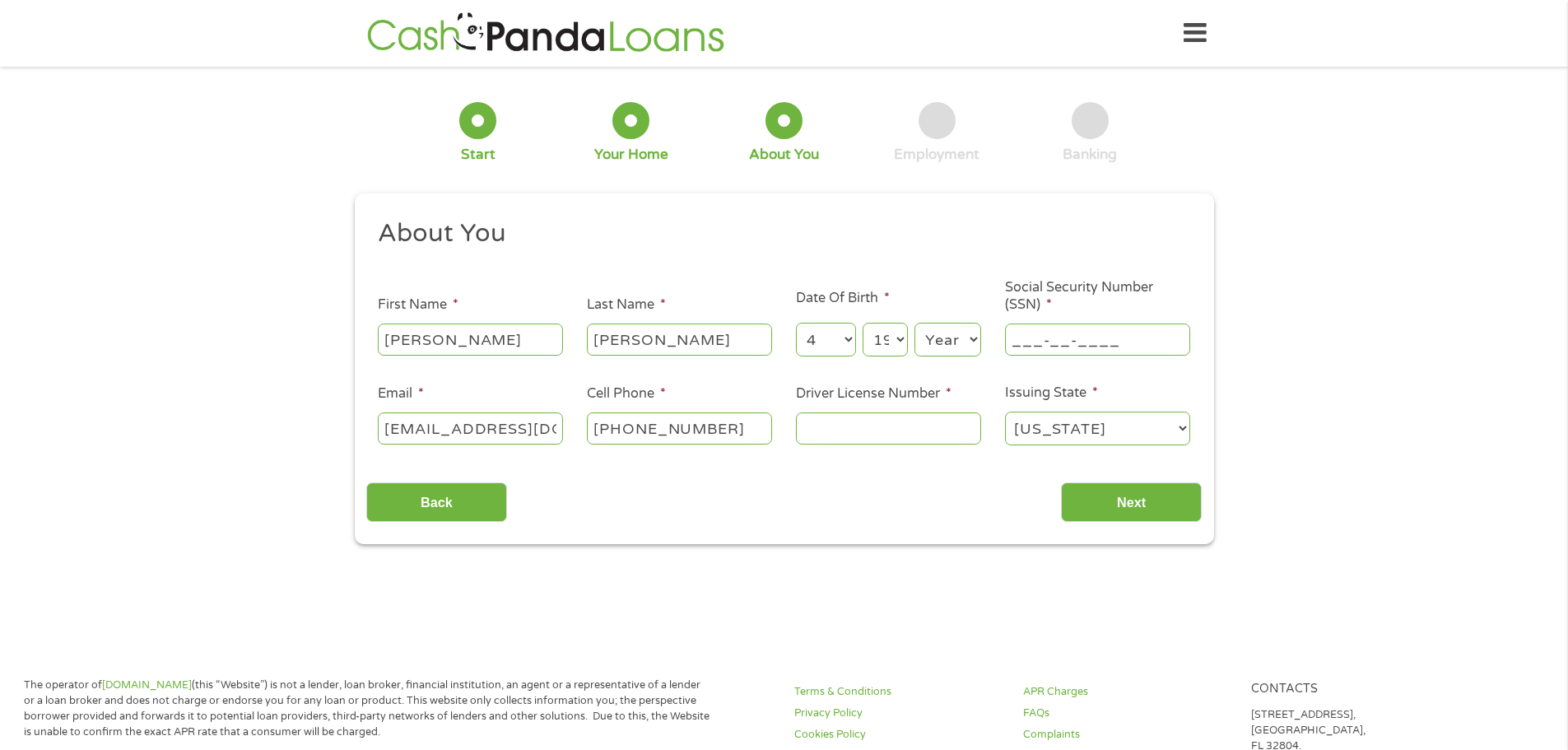 click on "___-__-____" at bounding box center [1097, 339] 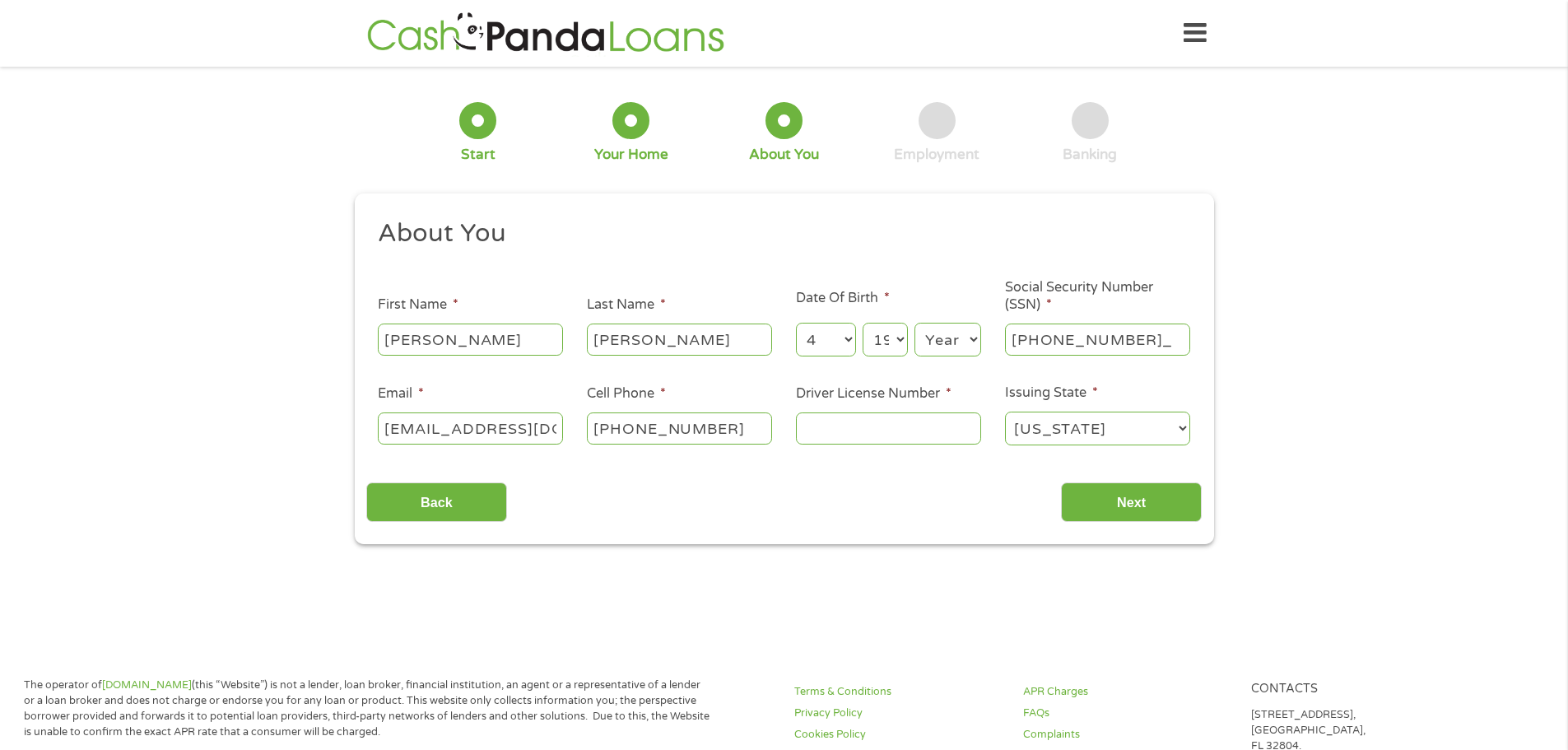 type on "112-84-1627" 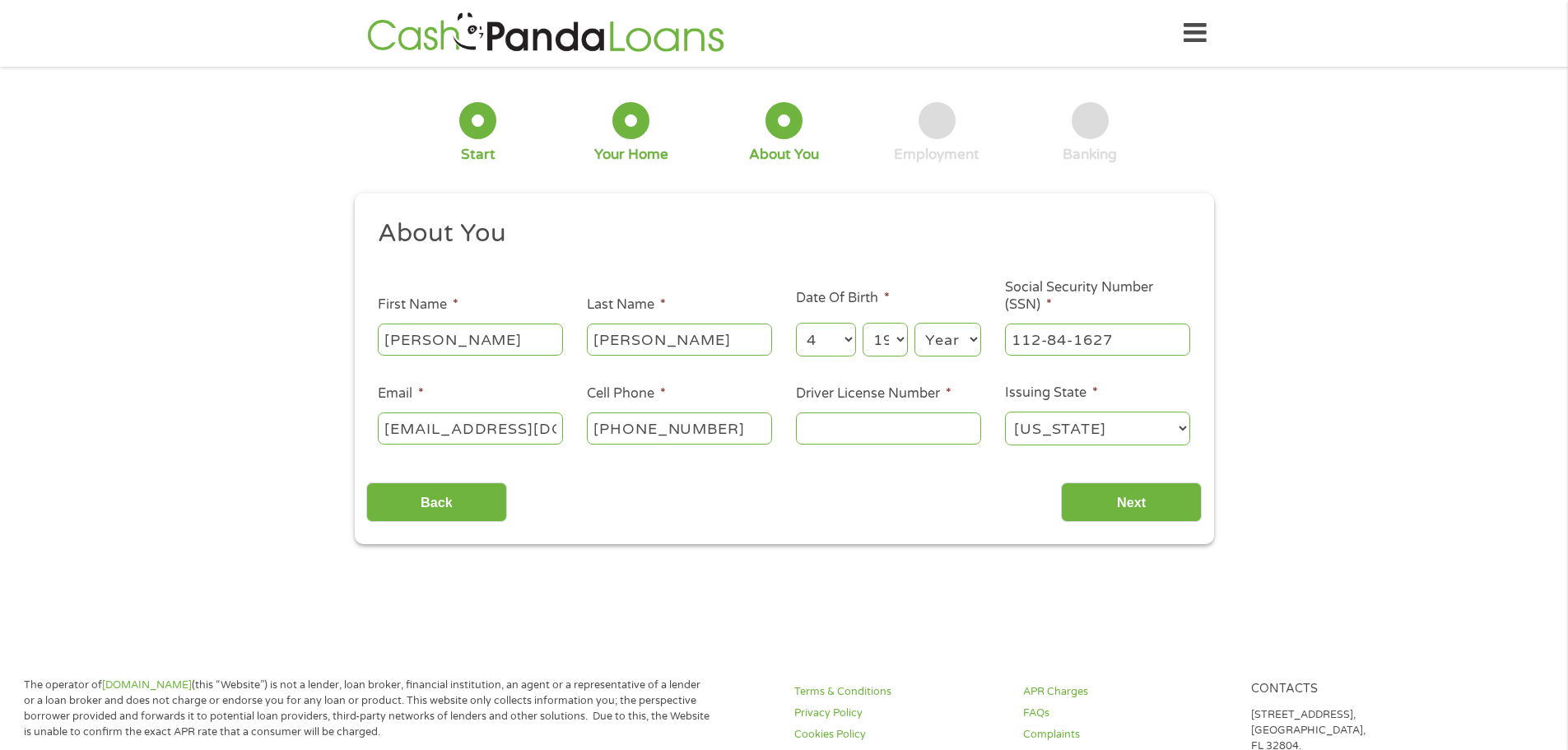 click on "Back   Next" at bounding box center (784, 496) 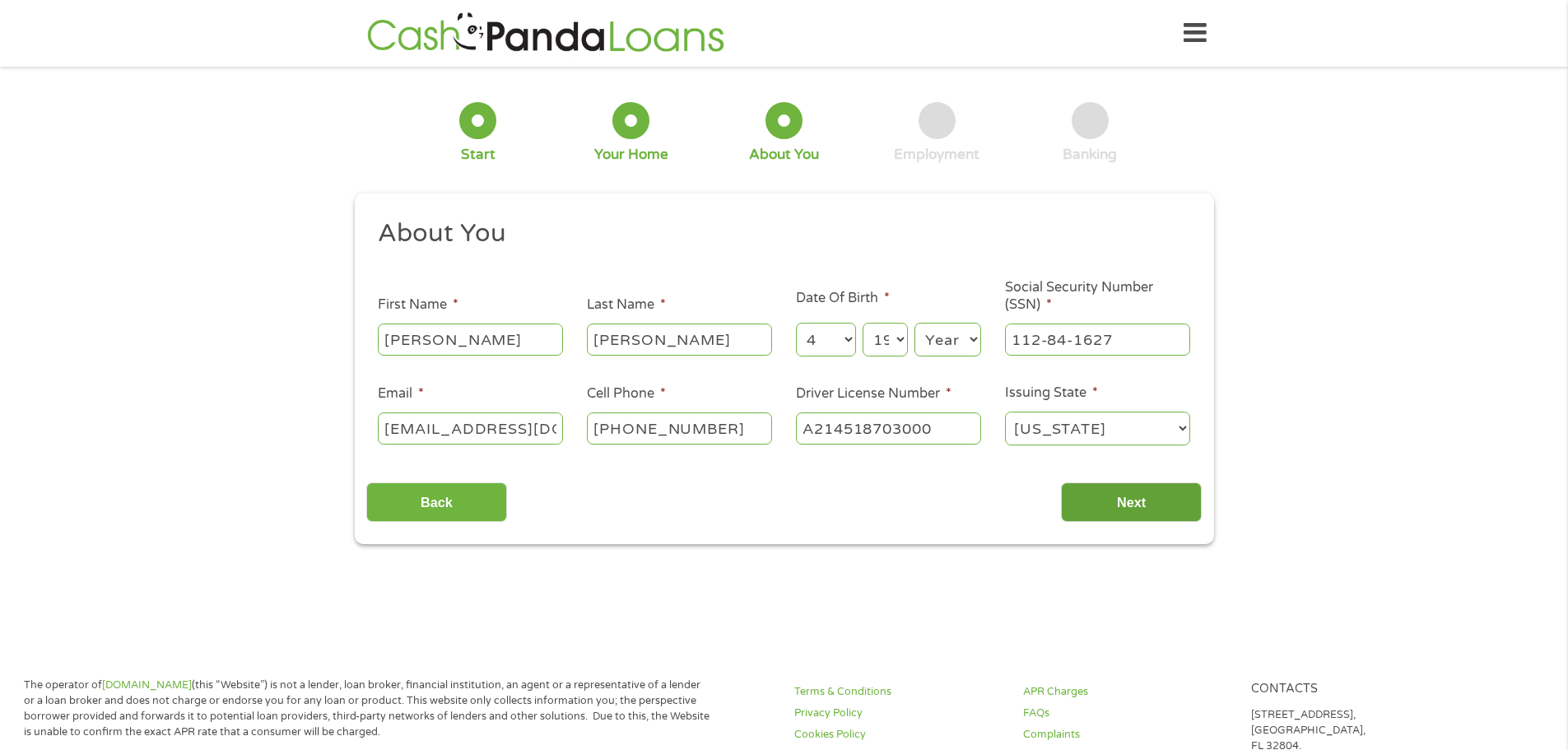 type on "A214518703000" 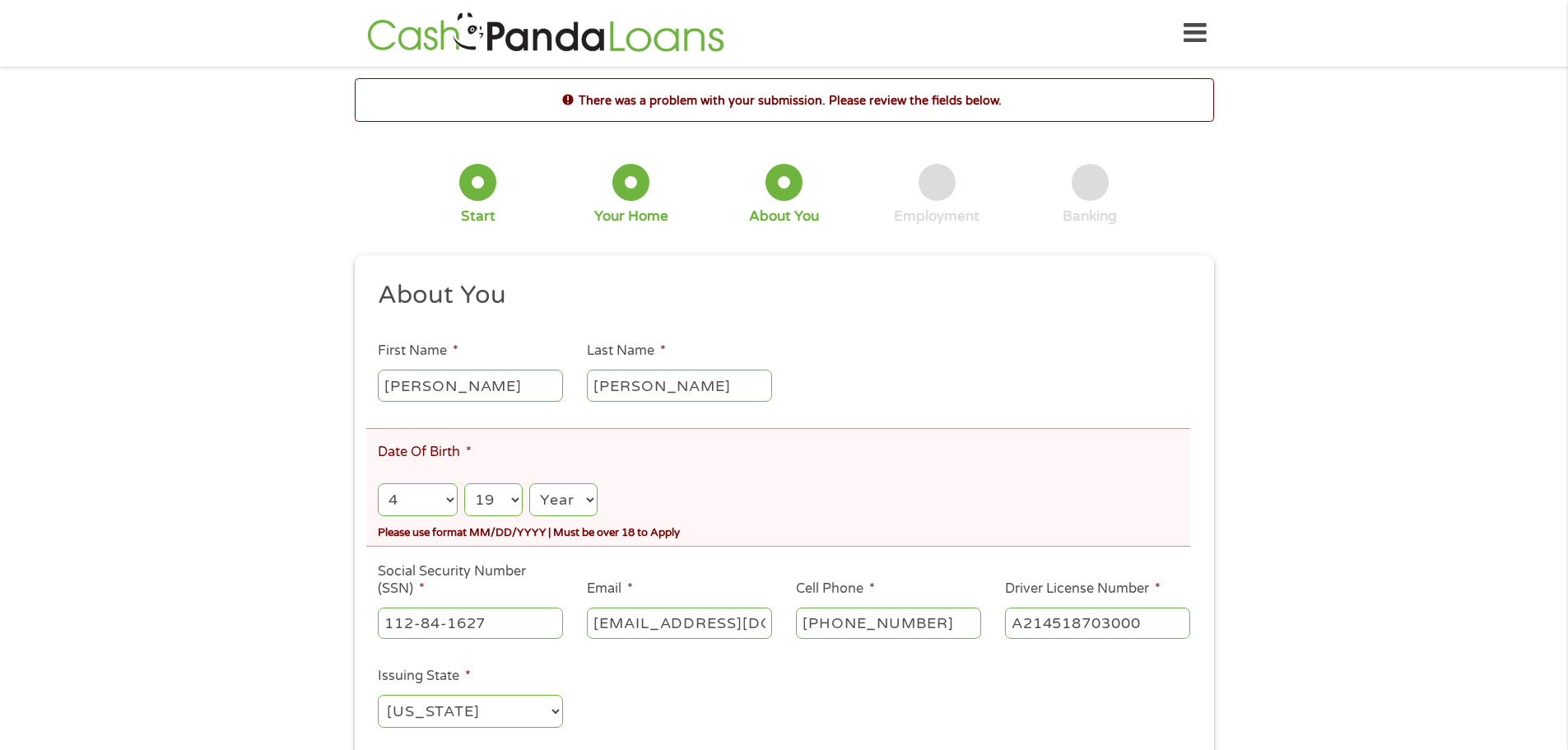 scroll, scrollTop: 7, scrollLeft: 7, axis: both 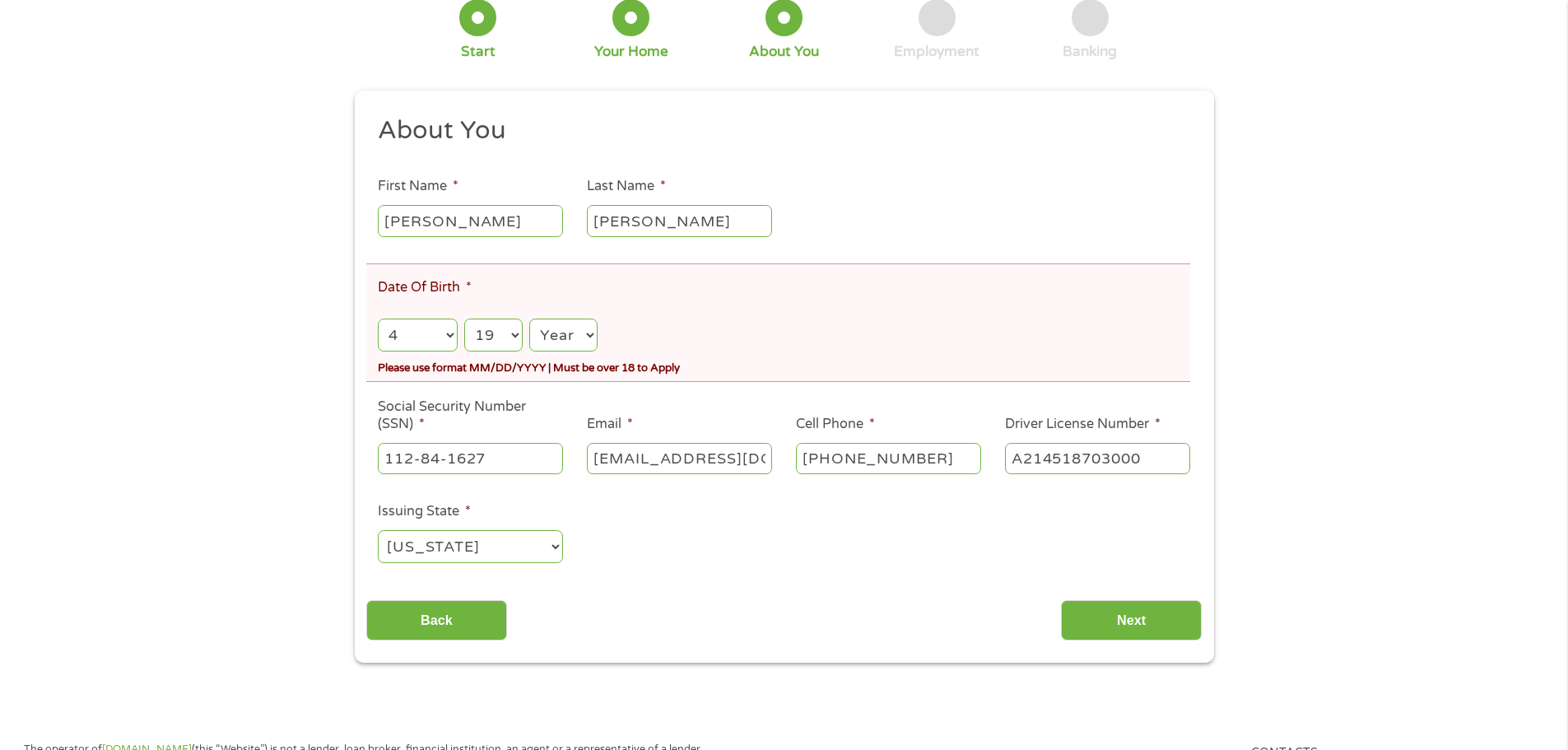click on "Year [DATE] 2006 2005 2004 2003 2002 2001 2000 1999 1998 1997 1996 1995 1994 1993 1992 1991 1990 1989 1988 1987 1986 1985 1984 1983 1982 1981 1980 1979 1978 1977 1976 1975 1974 1973 1972 1971 1970 1969 1968 1967 1966 1965 1964 1963 1962 1961 1960 1959 1958 1957 1956 1955 1954 1953 1952 1951 1950 1949 1948 1947 1946 1945 1944 1943 1942 1941 1940 1939 1938 1937 1936 1935 1934 1933 1932 1931 1930 1929 1928 1927 1926 1925 1924 1923 1922 1921 1920" at bounding box center (563, 335) 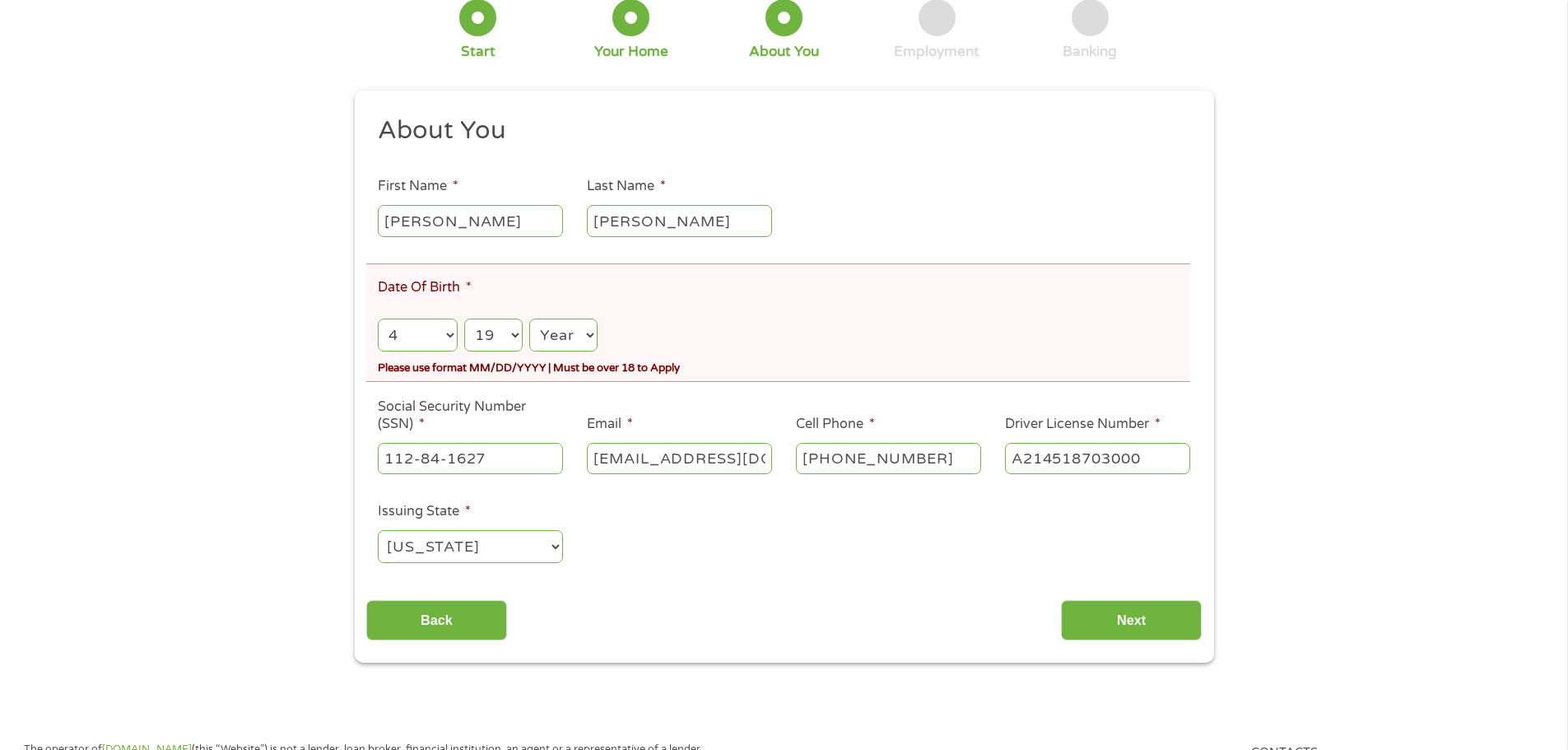 select on "1977" 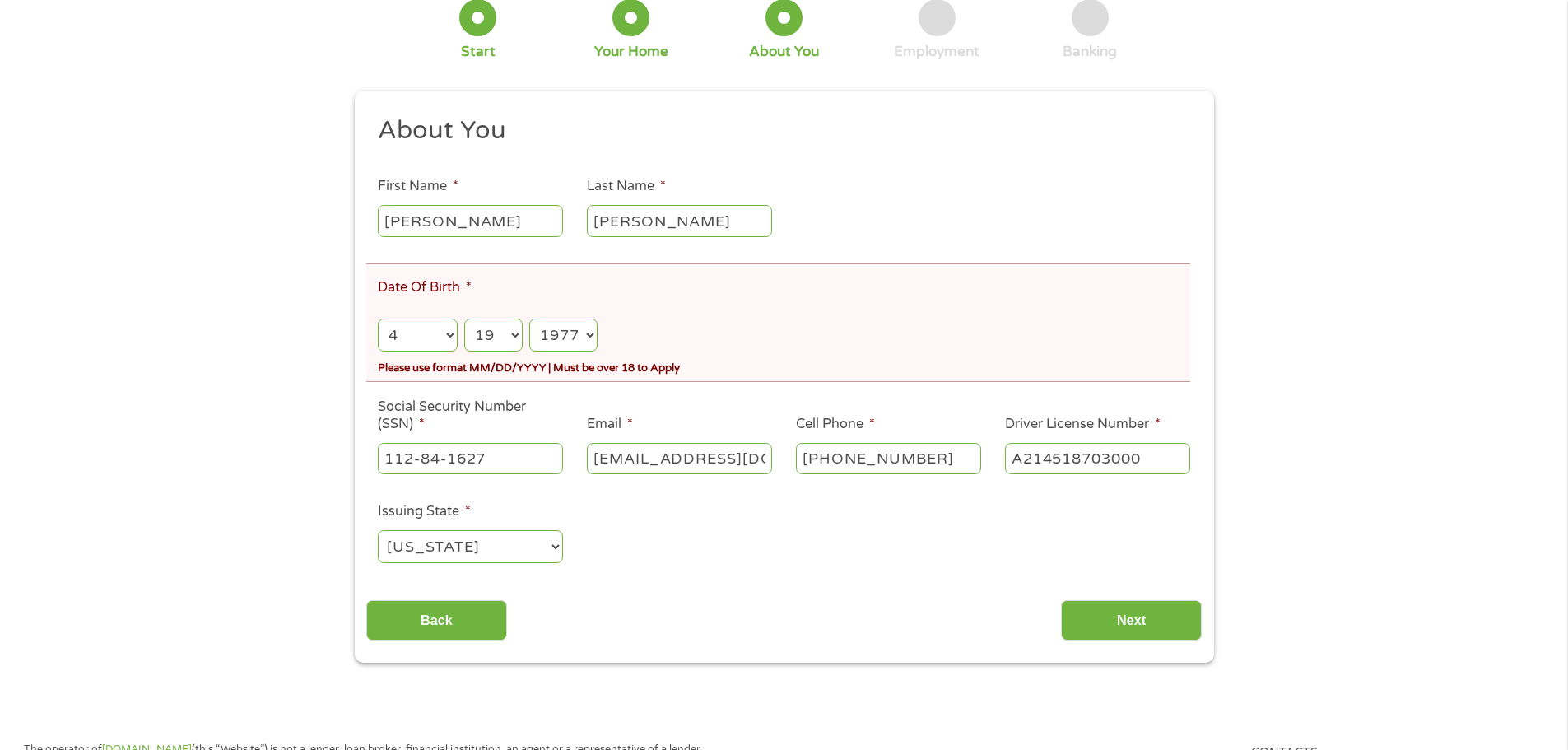 click on "Year [DATE] 2006 2005 2004 2003 2002 2001 2000 1999 1998 1997 1996 1995 1994 1993 1992 1991 1990 1989 1988 1987 1986 1985 1984 1983 1982 1981 1980 1979 1978 1977 1976 1975 1974 1973 1972 1971 1970 1969 1968 1967 1966 1965 1964 1963 1962 1961 1960 1959 1958 1957 1956 1955 1954 1953 1952 1951 1950 1949 1948 1947 1946 1945 1944 1943 1942 1941 1940 1939 1938 1937 1936 1935 1934 1933 1932 1931 1930 1929 1928 1927 1926 1925 1924 1923 1922 1921 1920" at bounding box center (563, 335) 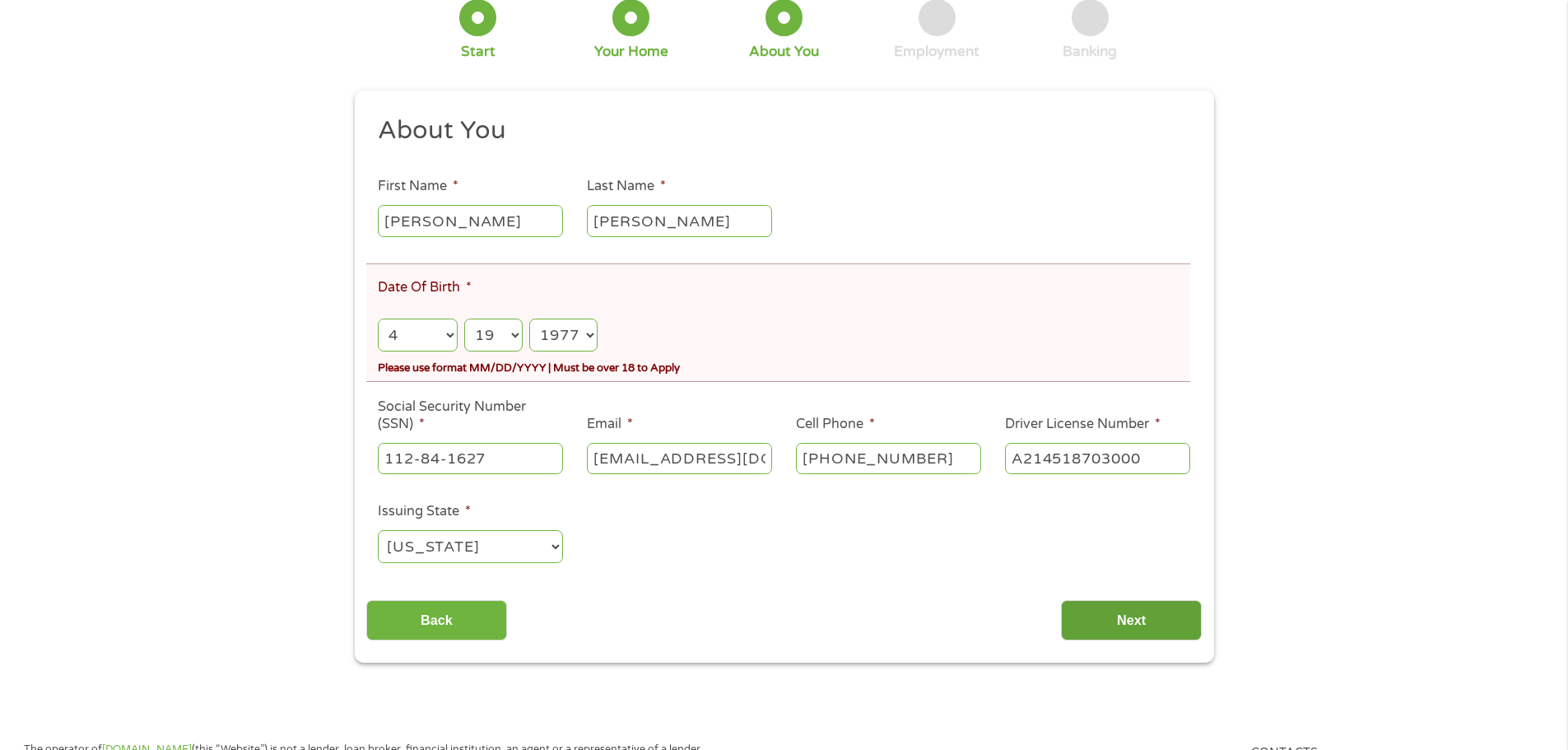 click on "Next" at bounding box center [1131, 620] 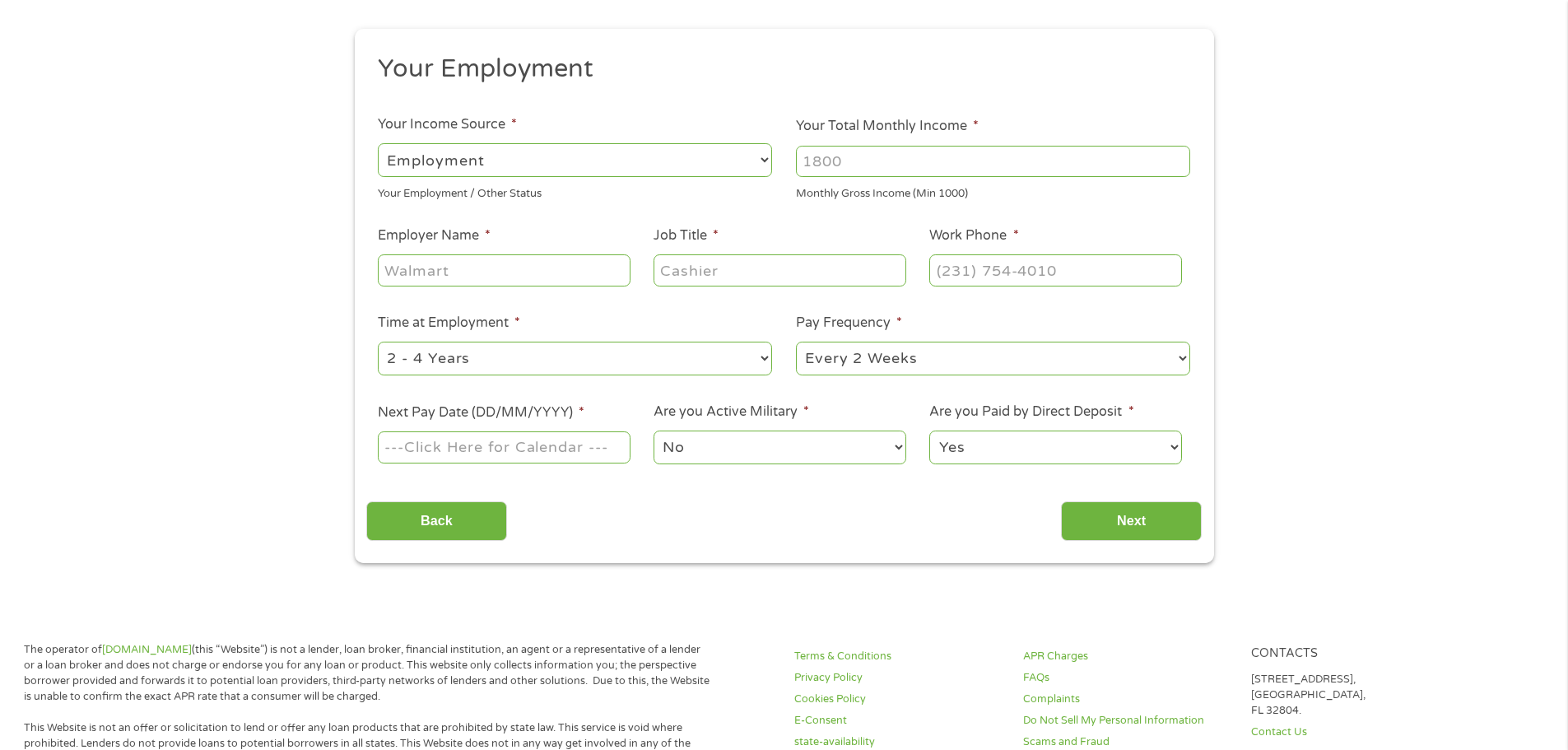scroll, scrollTop: 7, scrollLeft: 7, axis: both 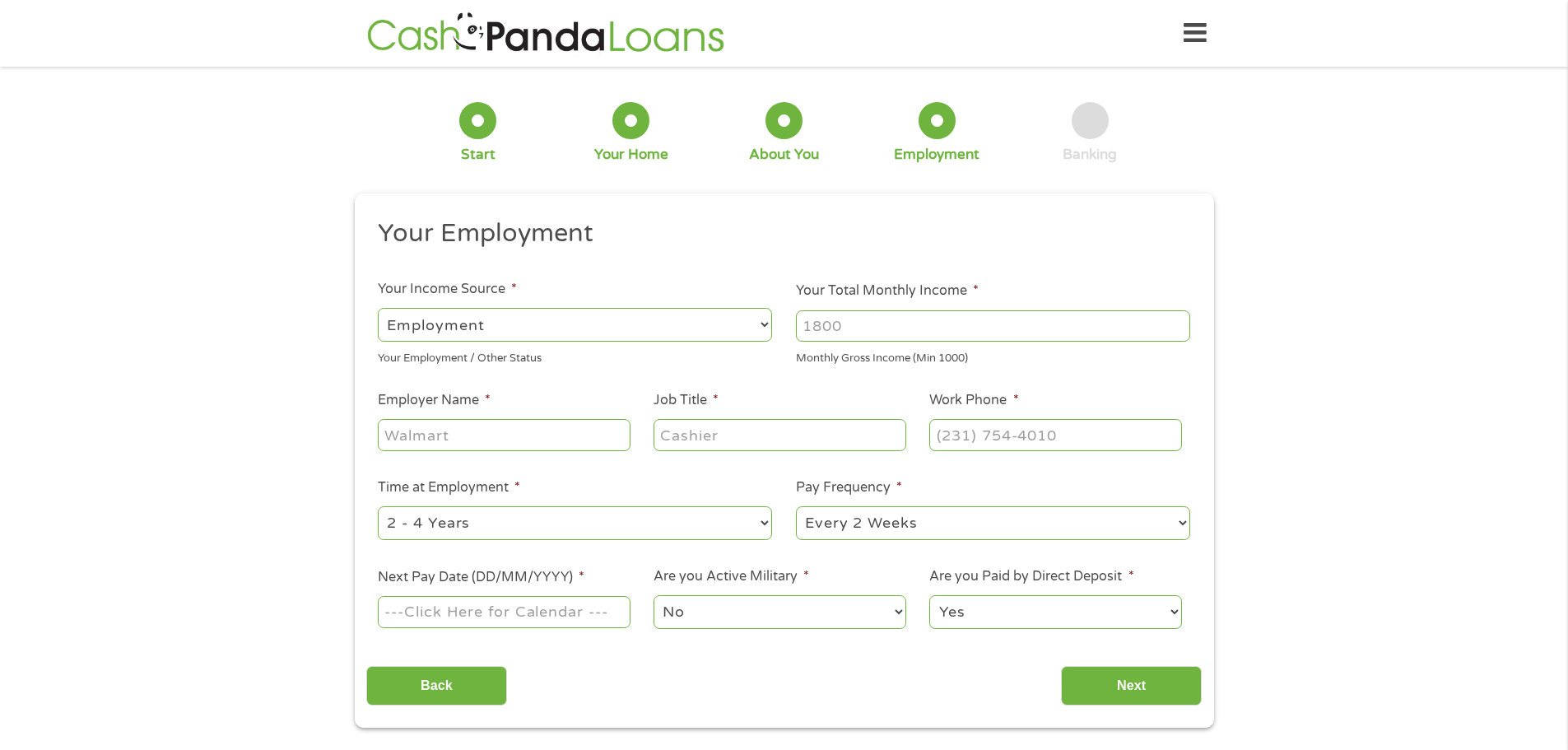 click on "--- Choose one --- Employment [DEMOGRAPHIC_DATA] Benefits" at bounding box center [575, 324] 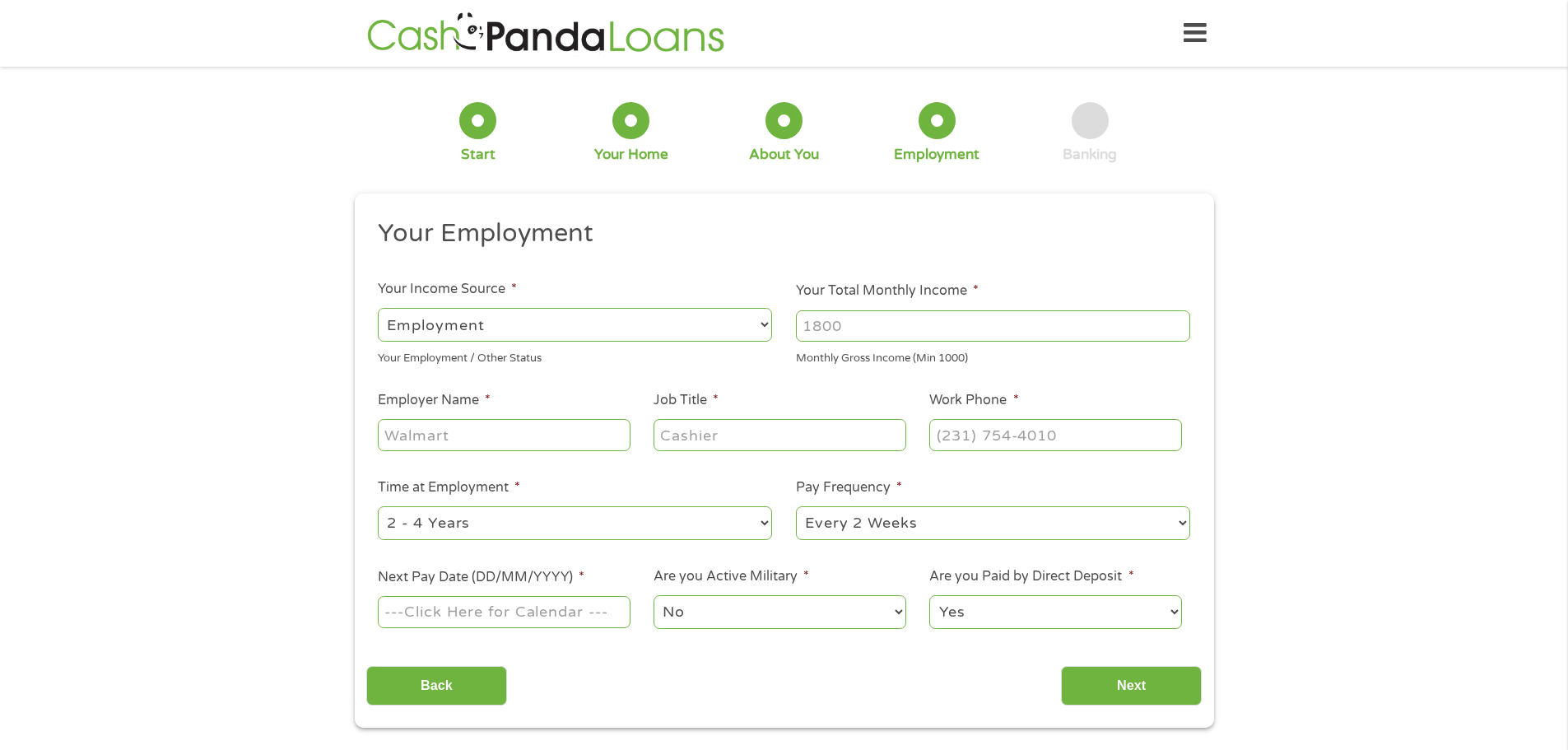 click on "--- Choose one --- Employment [DEMOGRAPHIC_DATA] Benefits" at bounding box center (575, 324) 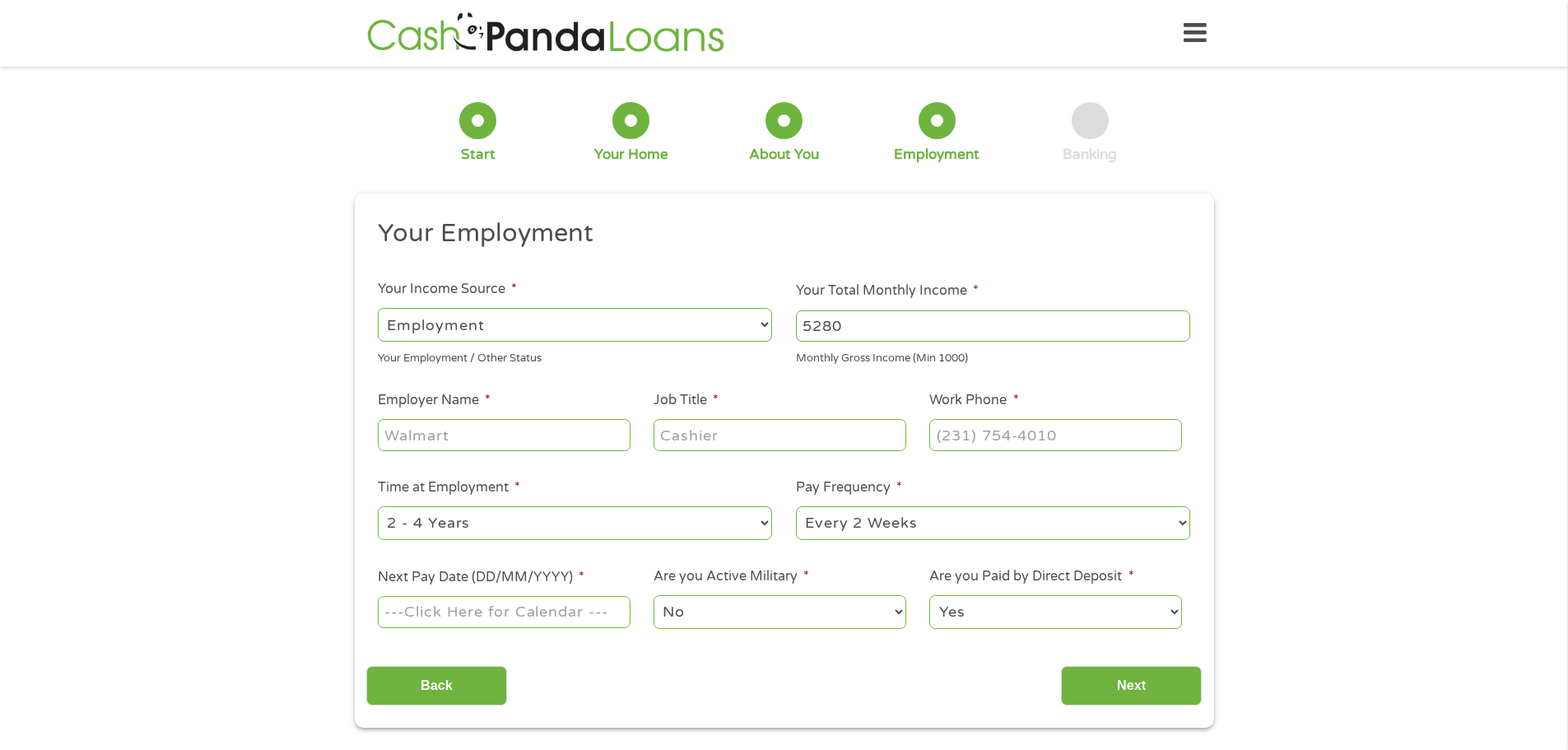 type on "5280" 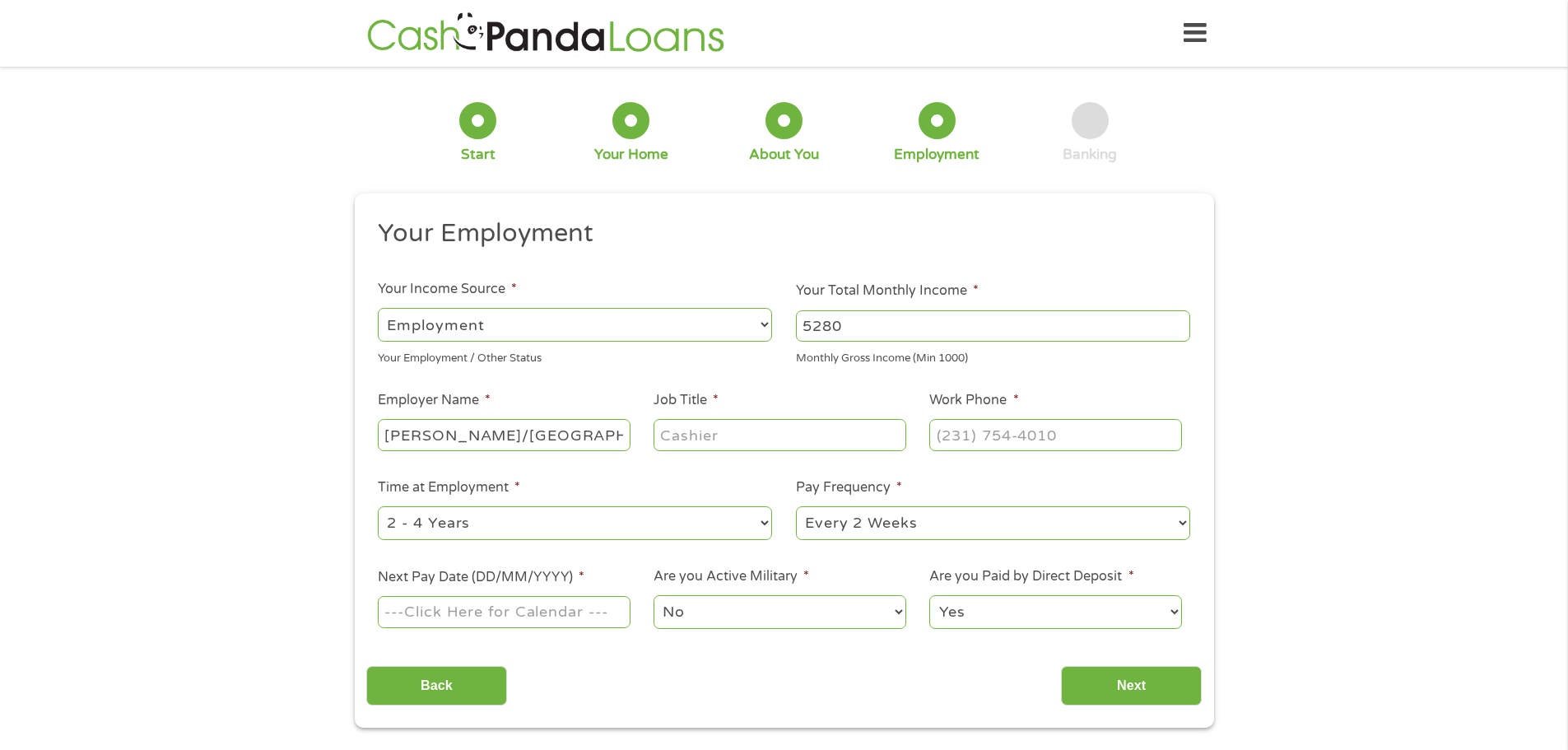 type on "[PERSON_NAME]/[GEOGRAPHIC_DATA]" 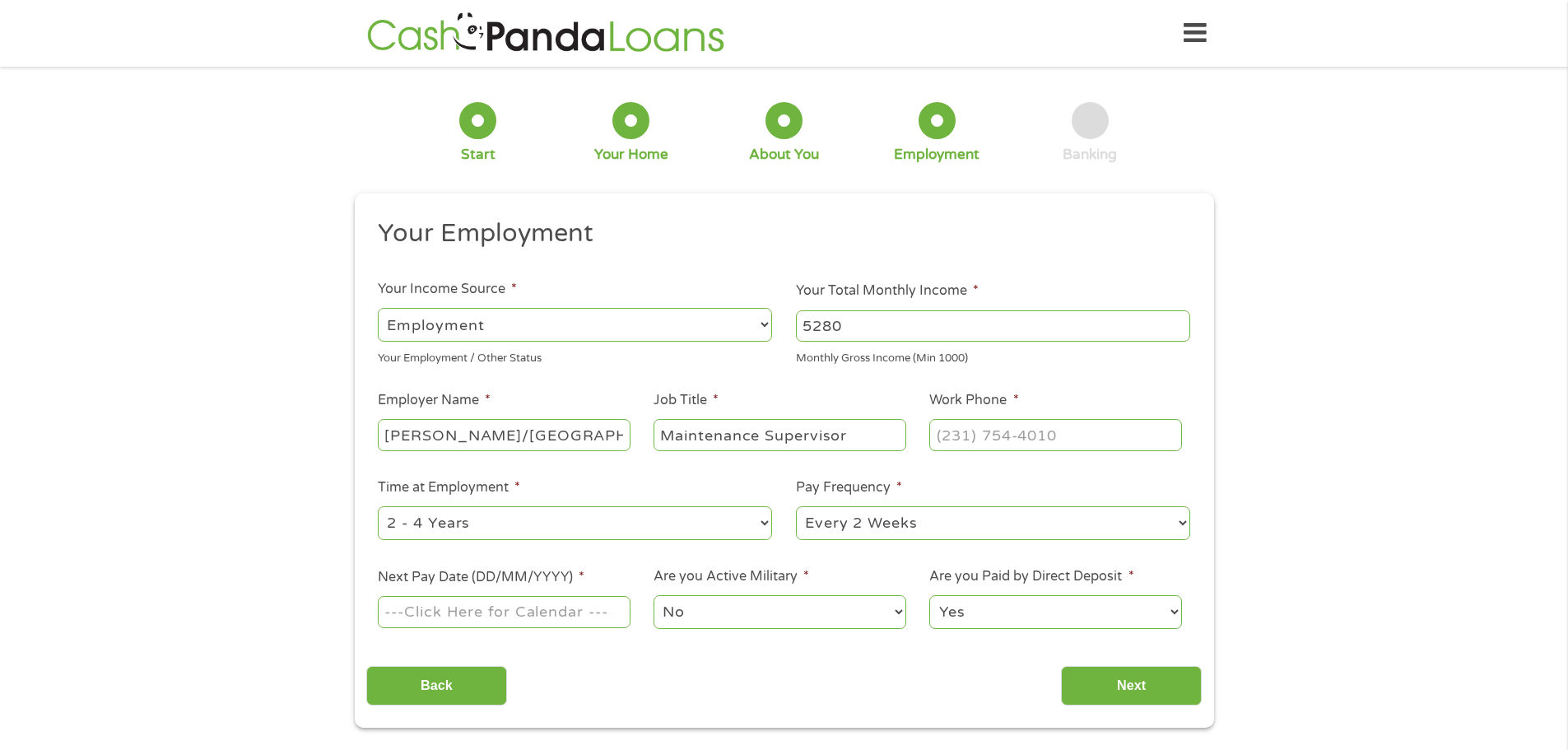 type on "Maintenance Supervisor" 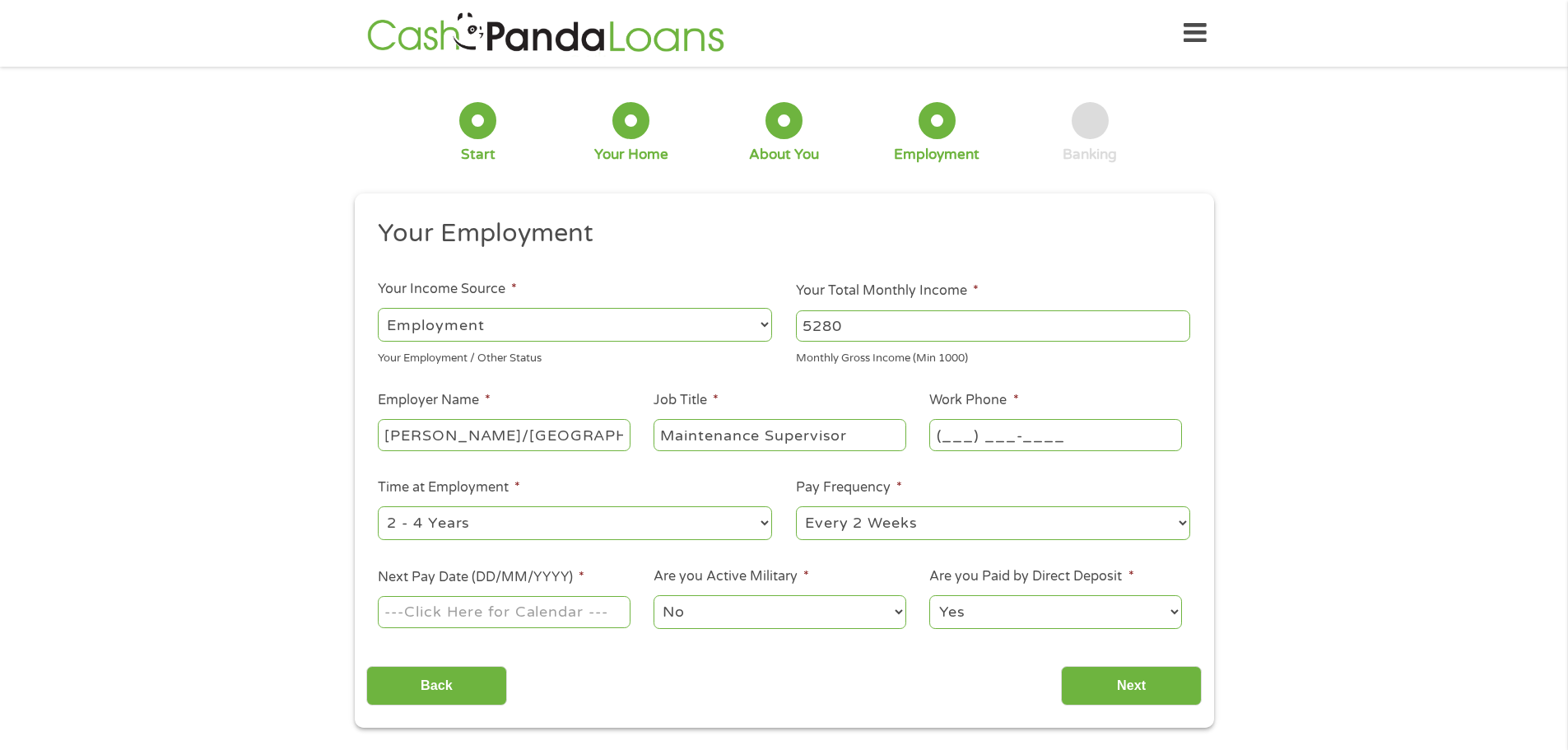 click on "(___) ___-____" at bounding box center (1055, 435) 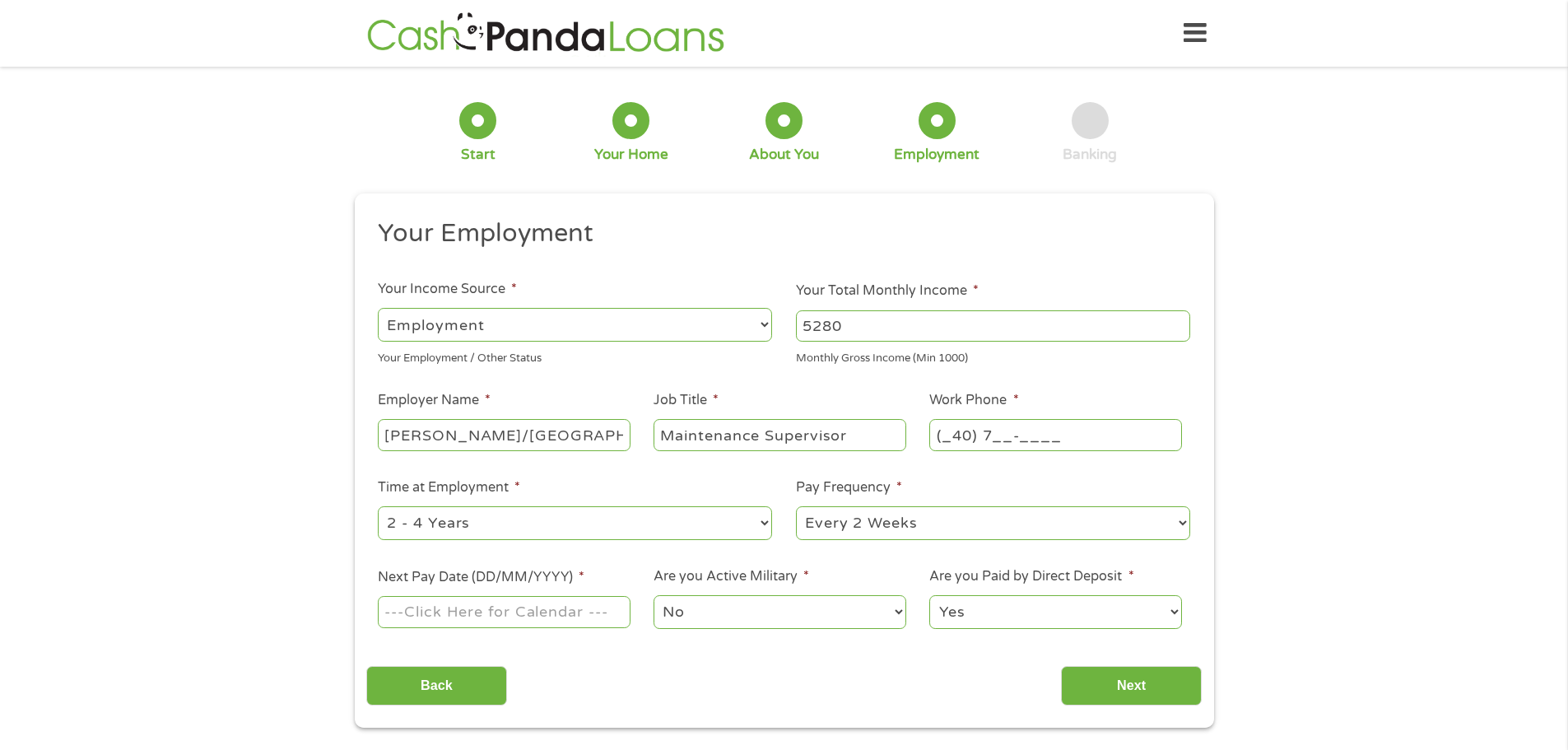 click on "(_40) 7__-____" at bounding box center (1055, 435) 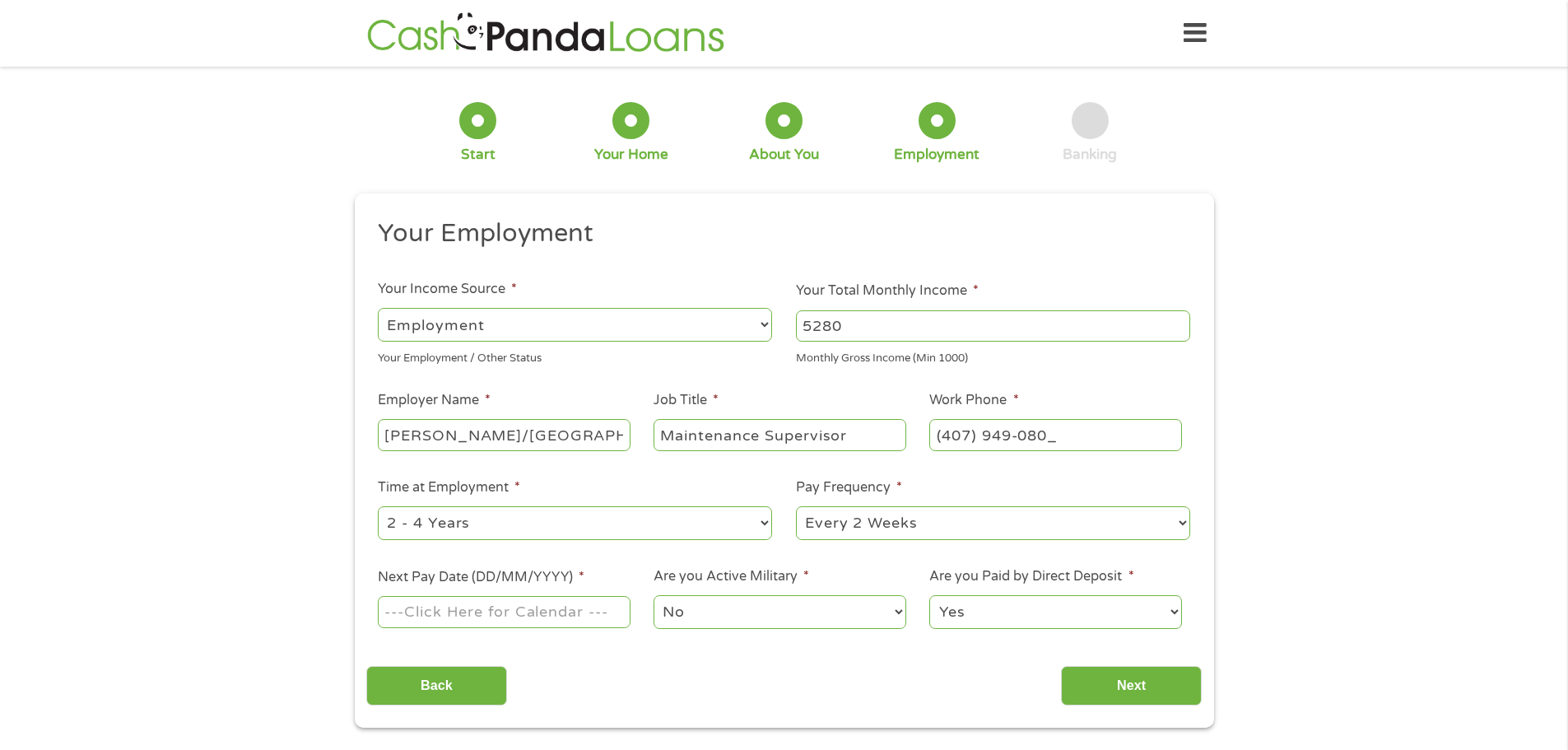 type on "[PHONE_NUMBER]" 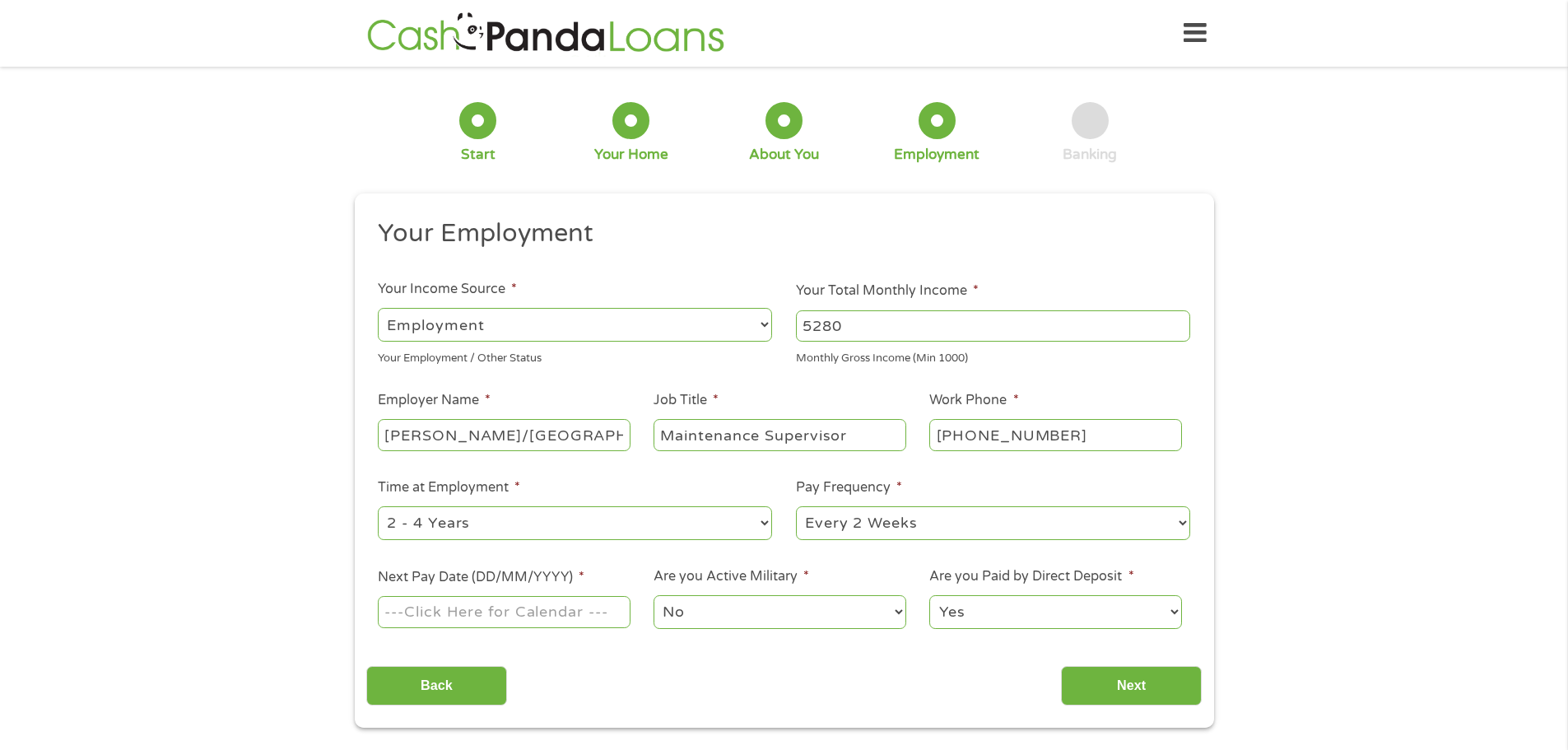click on "Work Phone * [PHONE_NUMBER]" at bounding box center [1055, 422] 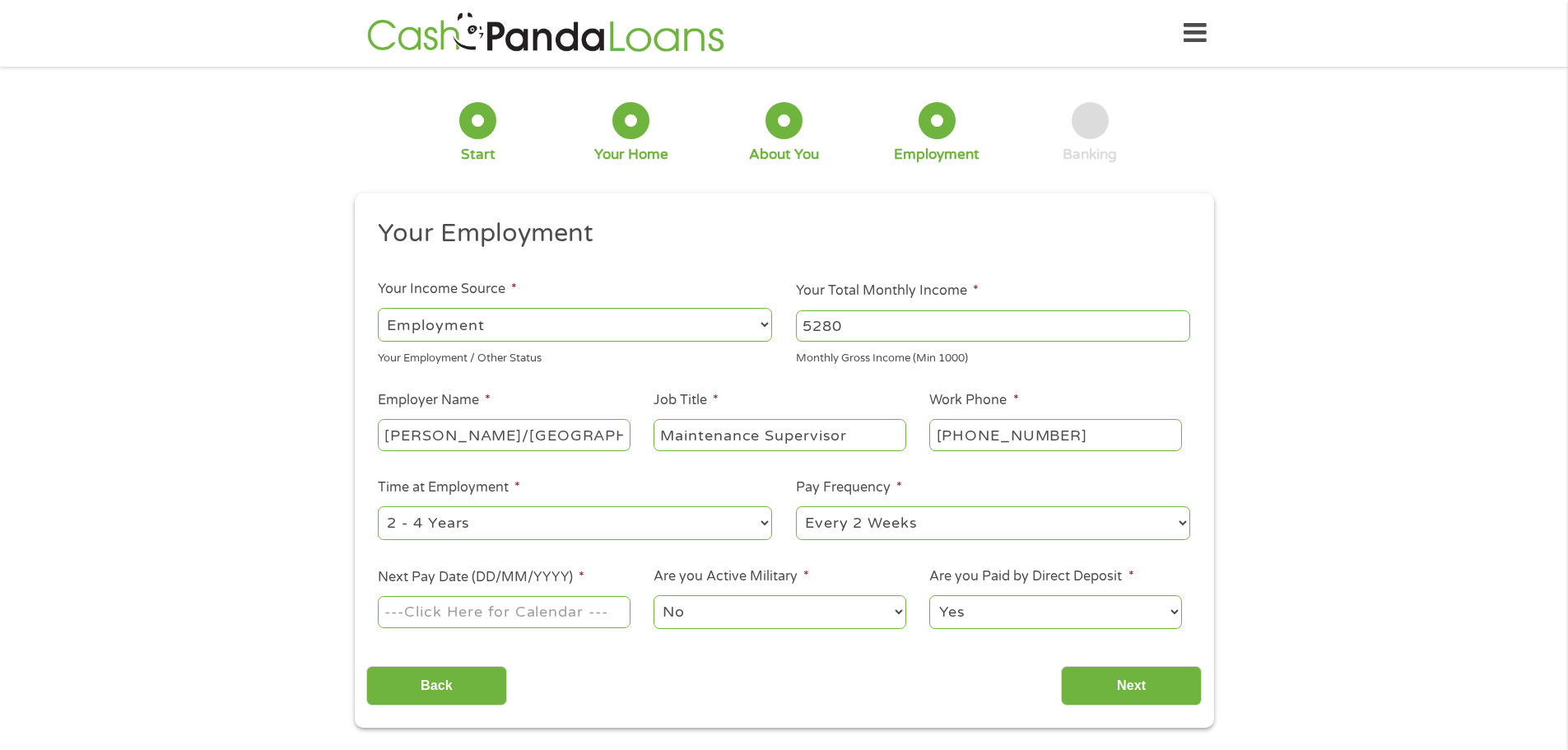 scroll, scrollTop: 82, scrollLeft: 0, axis: vertical 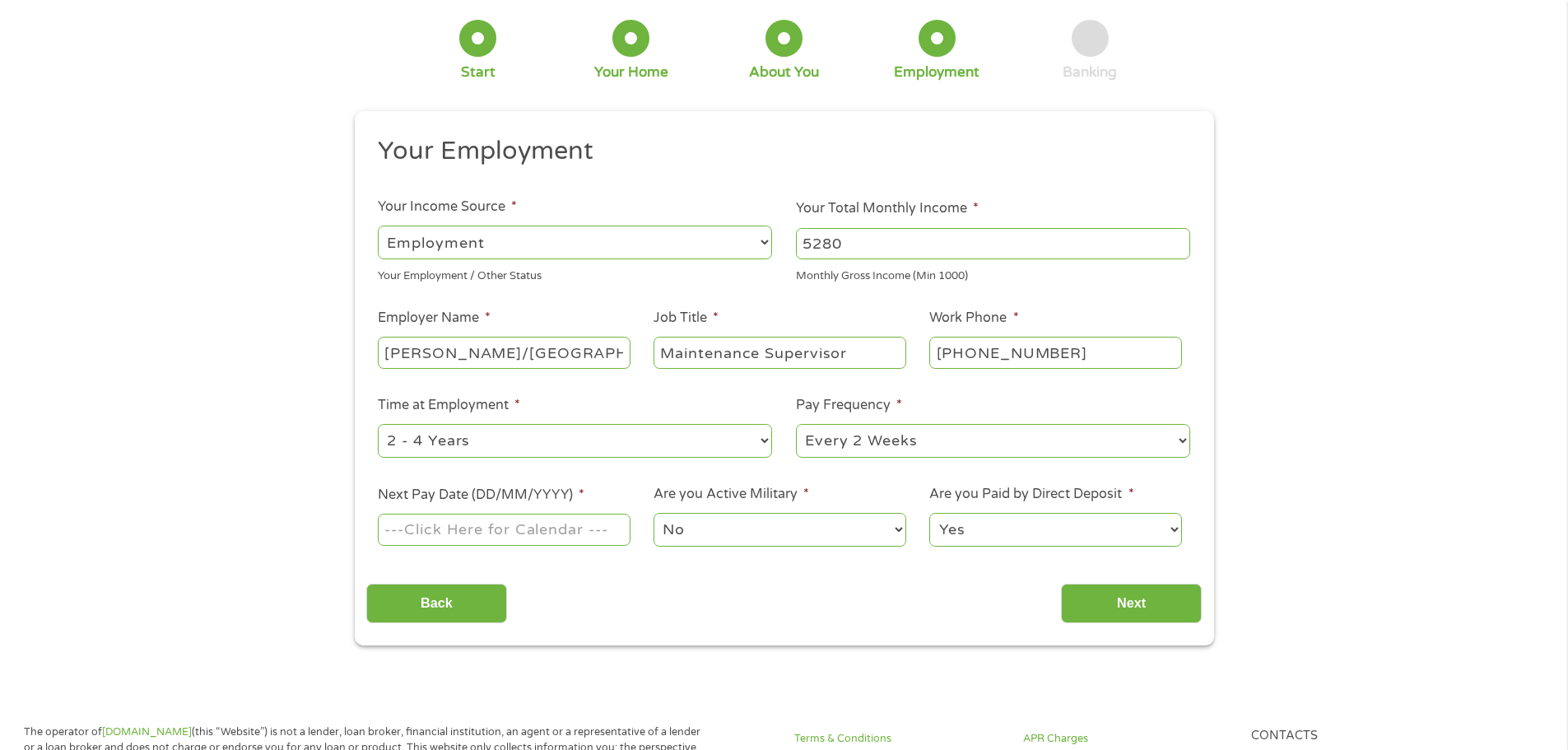click on "Home   Get Loan Offer   How it works   FAQs   Blog   Cash Loans   Quick Loans   Online Loans   Payday Loans   Cash Advances   Préstamos   Paycheck Loans Near Me   Artificial Intelligence Loans   Contact Us                     1         Start   2         Your Home   3         About You   4         Employment   5         Banking   6
This field is hidden when viewing the form gclid CjwKCAjw4efDBhATEiwAaDBpbjg7UYFt0gCDEg_y8lmnkeRU_Sy6gbjpfaqXxETVuidOATh4zFsslhoCRdwQAvD_BwE This field is hidden when viewing the form Referrer [URL][DOMAIN_NAME] Source adwords Campaign" at bounding box center (784, 815) 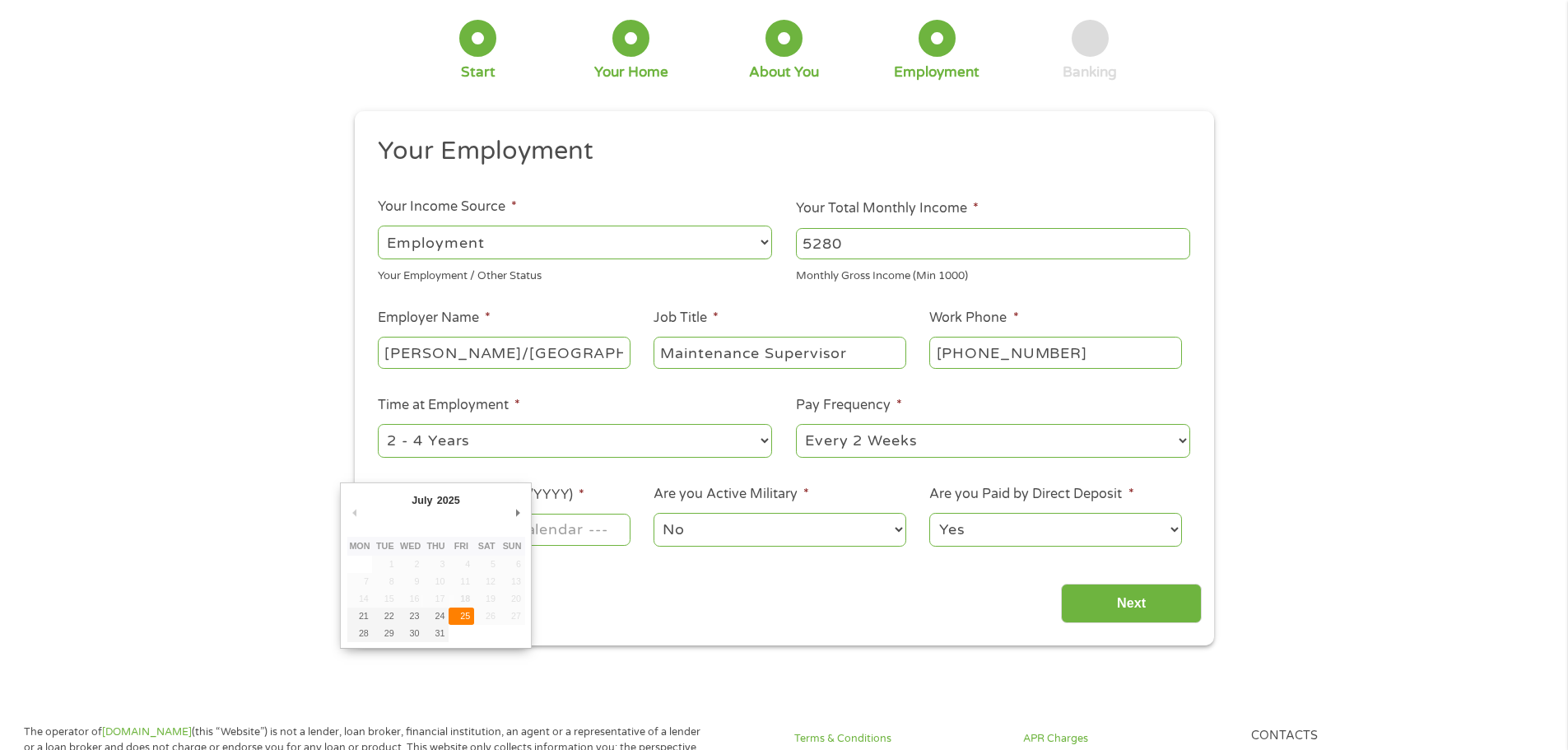 type on "[DATE]" 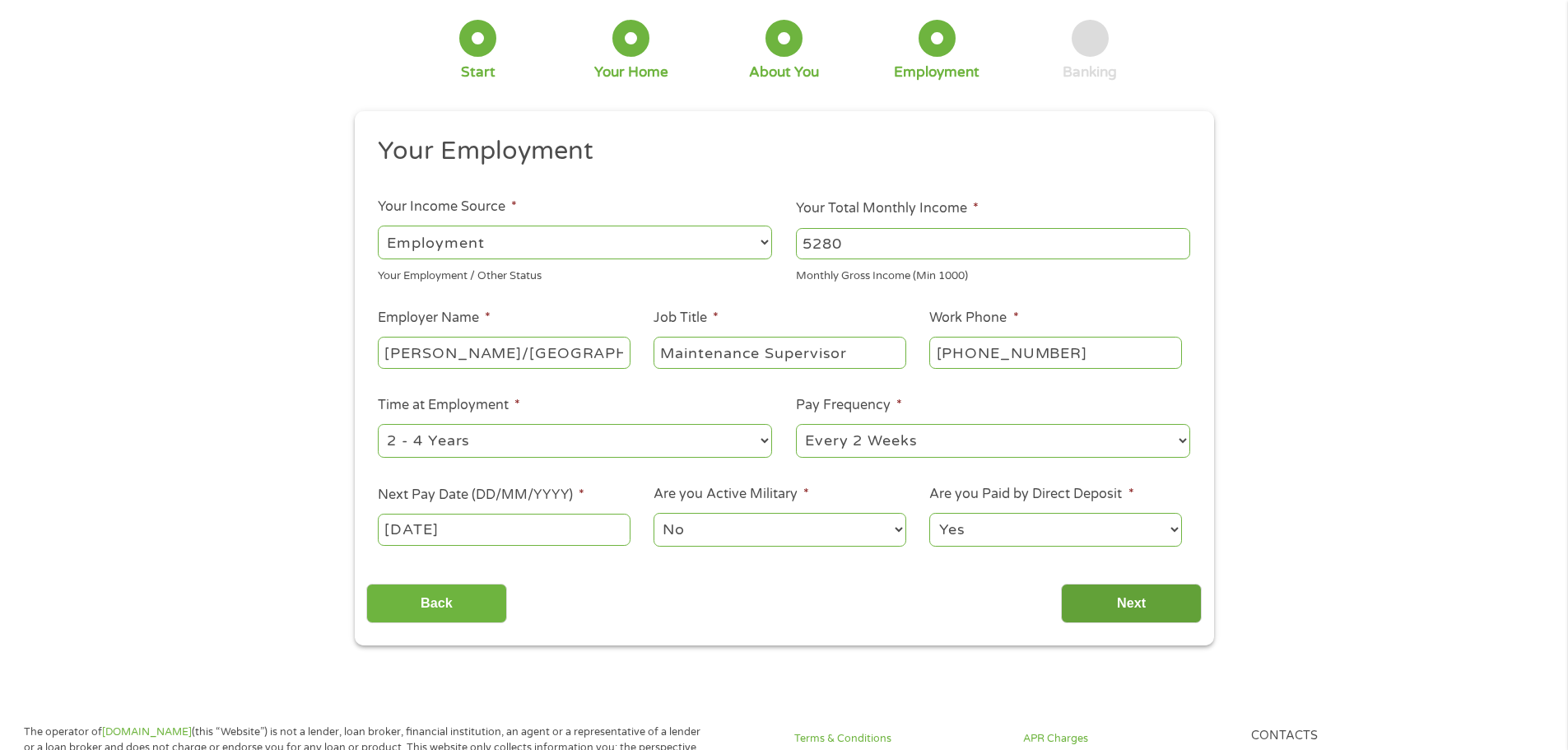 click on "Next" at bounding box center [1131, 603] 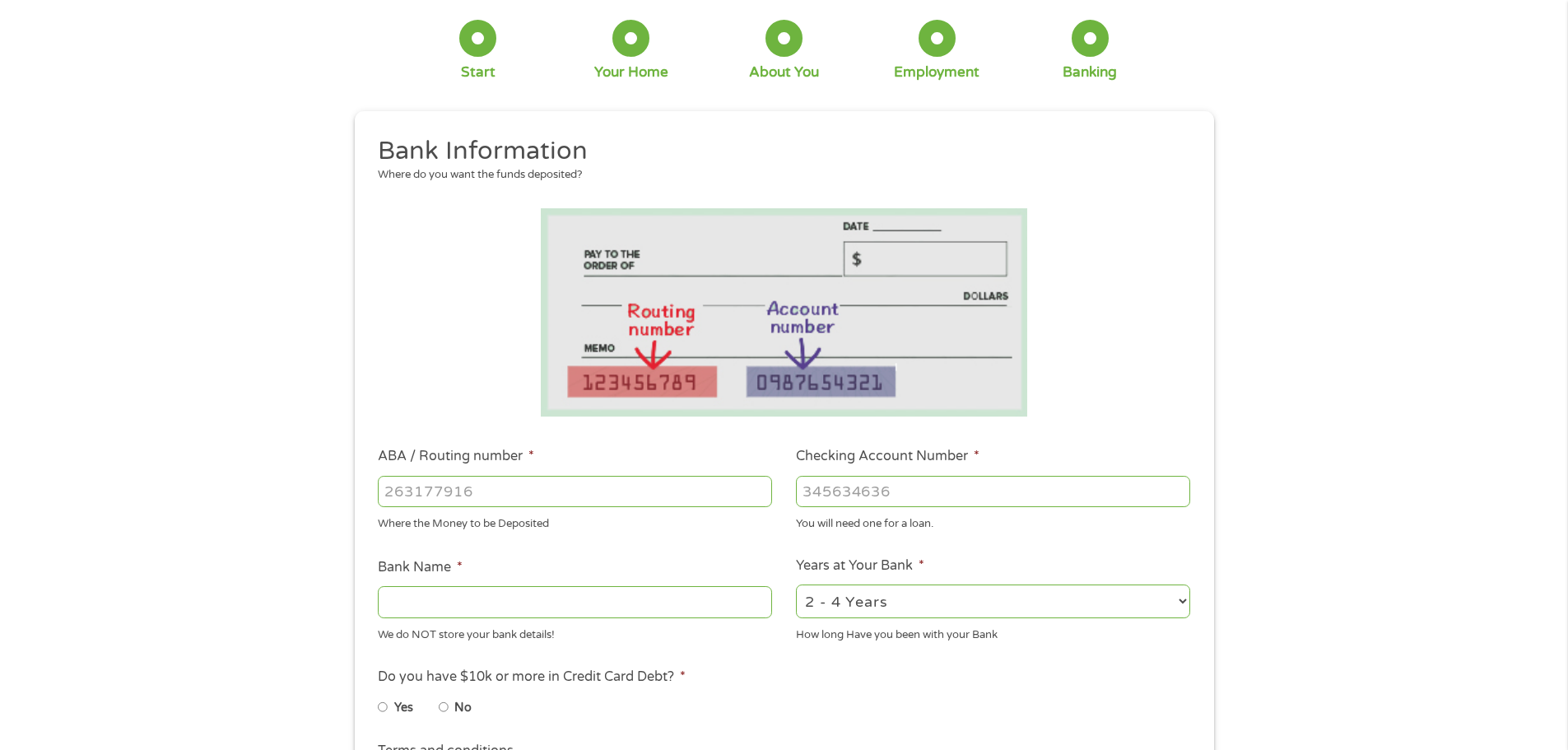 scroll, scrollTop: 7, scrollLeft: 7, axis: both 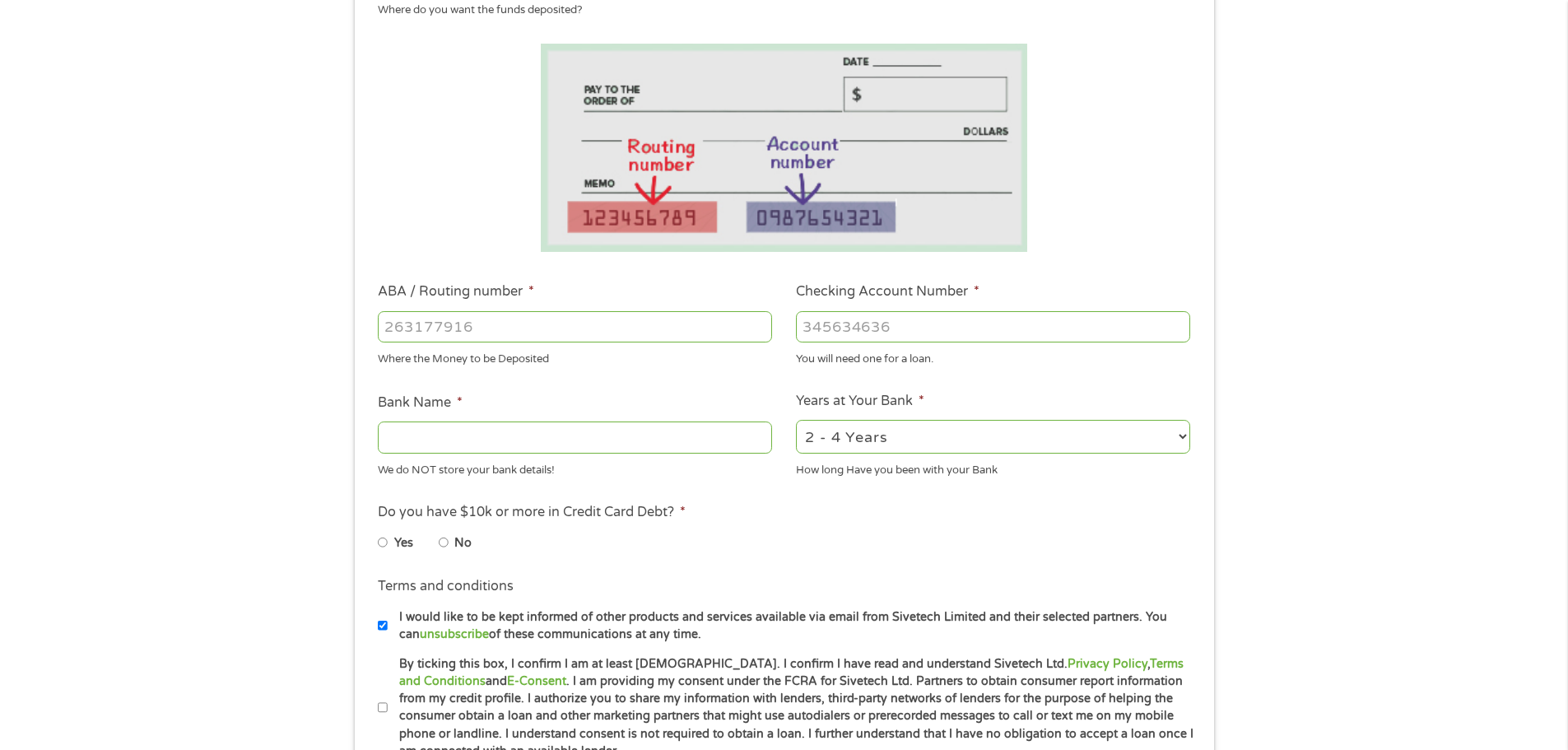 click on "ABA / Routing number *" at bounding box center [575, 327] 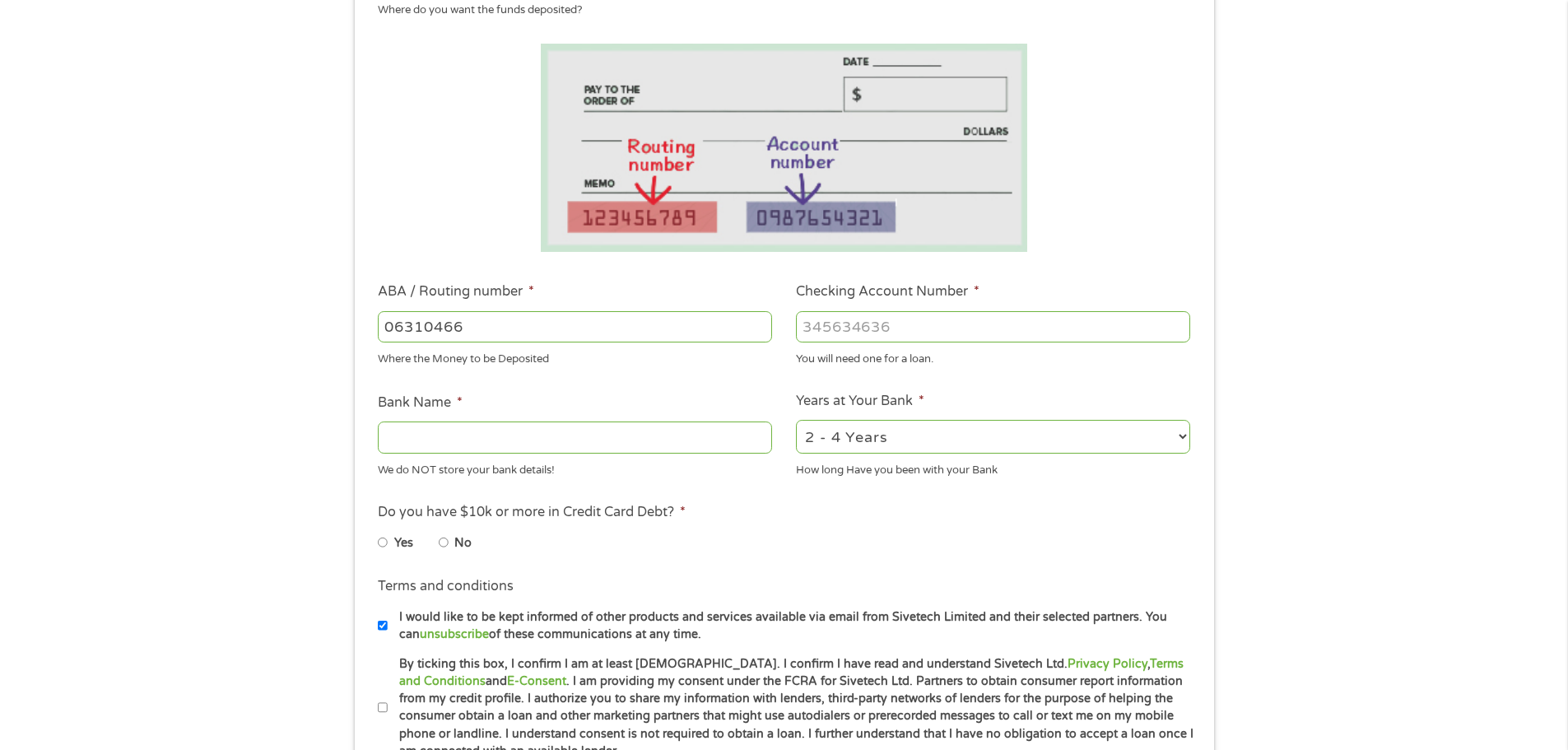 type on "063104668" 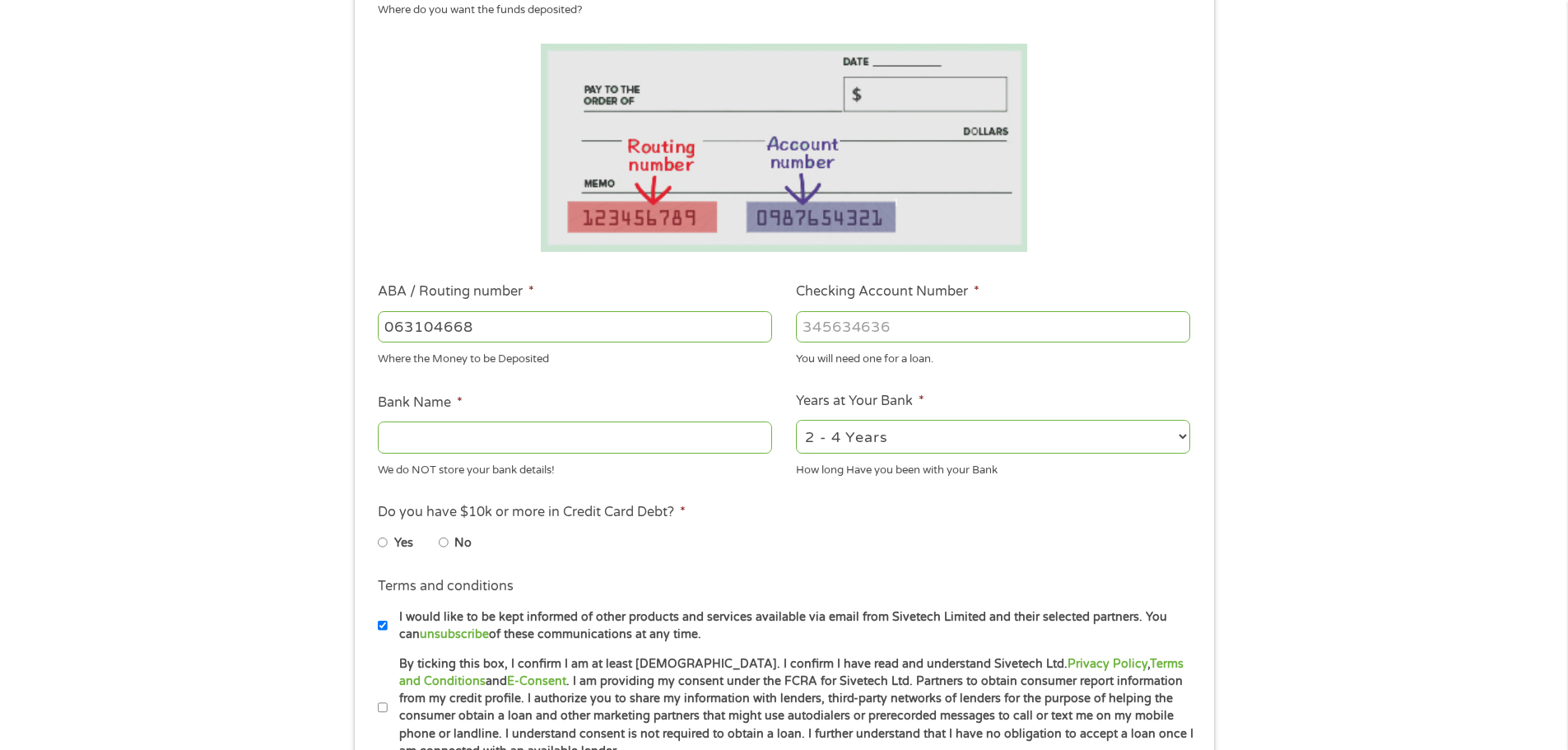 type on "REGIONS BANK" 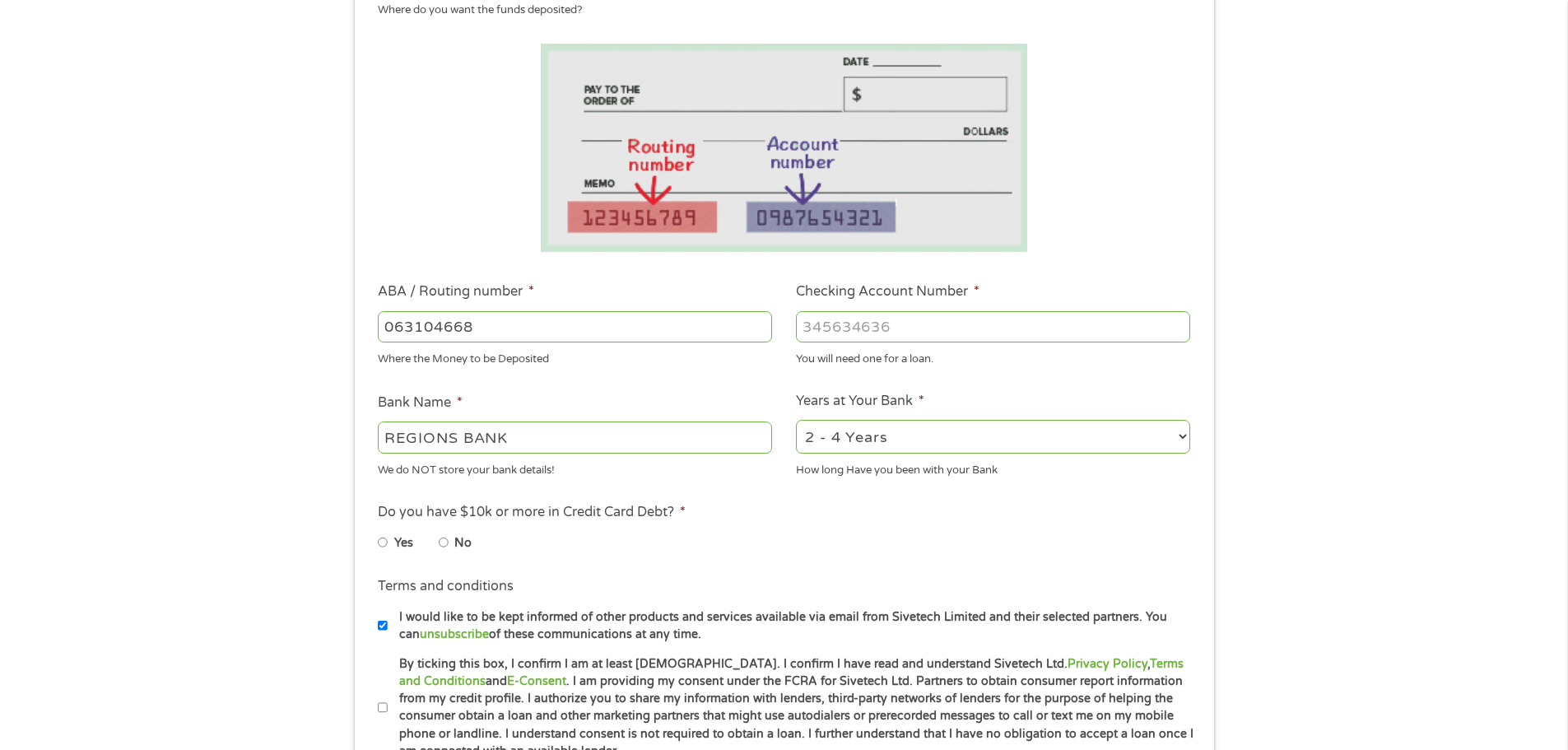 type on "063104668" 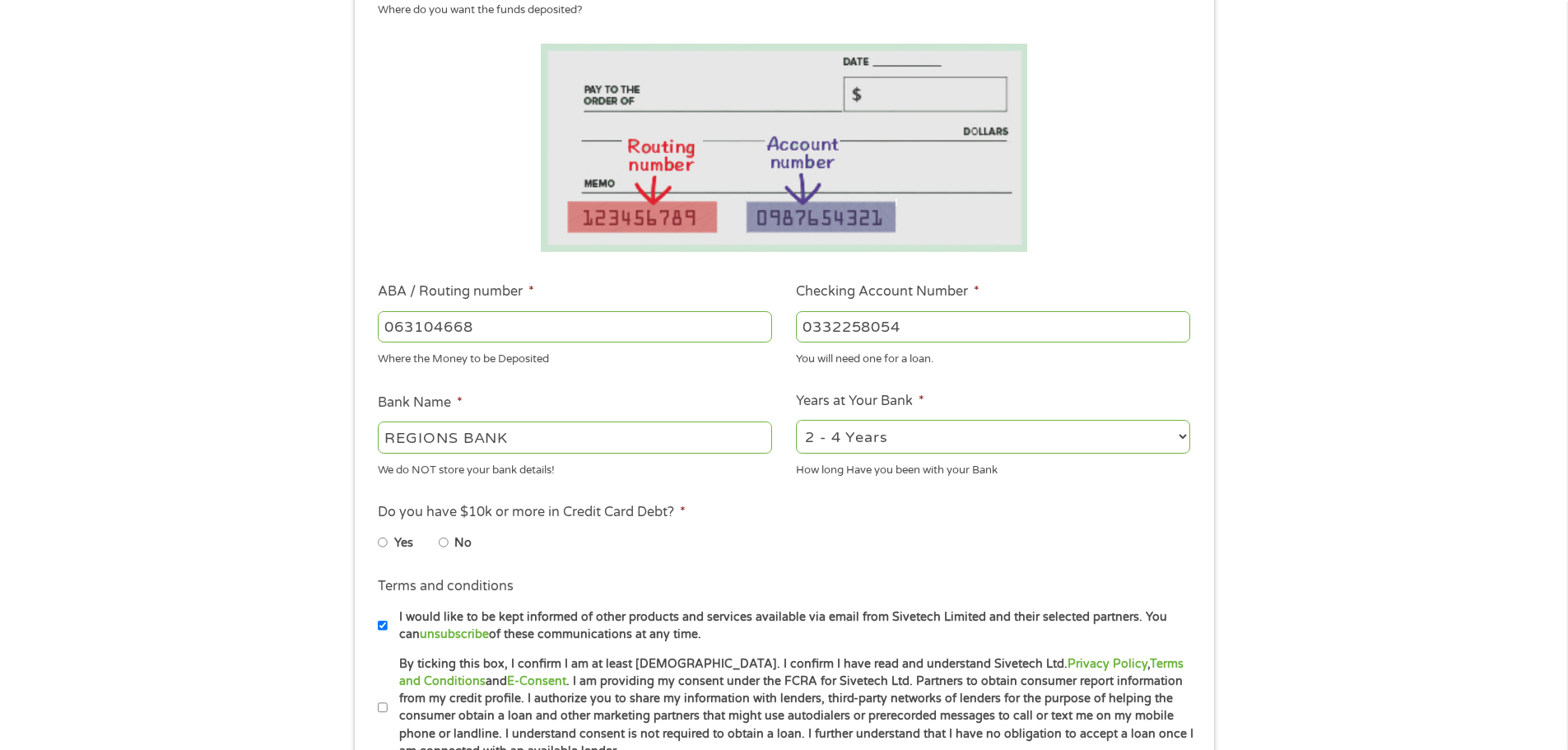type on "0332258054" 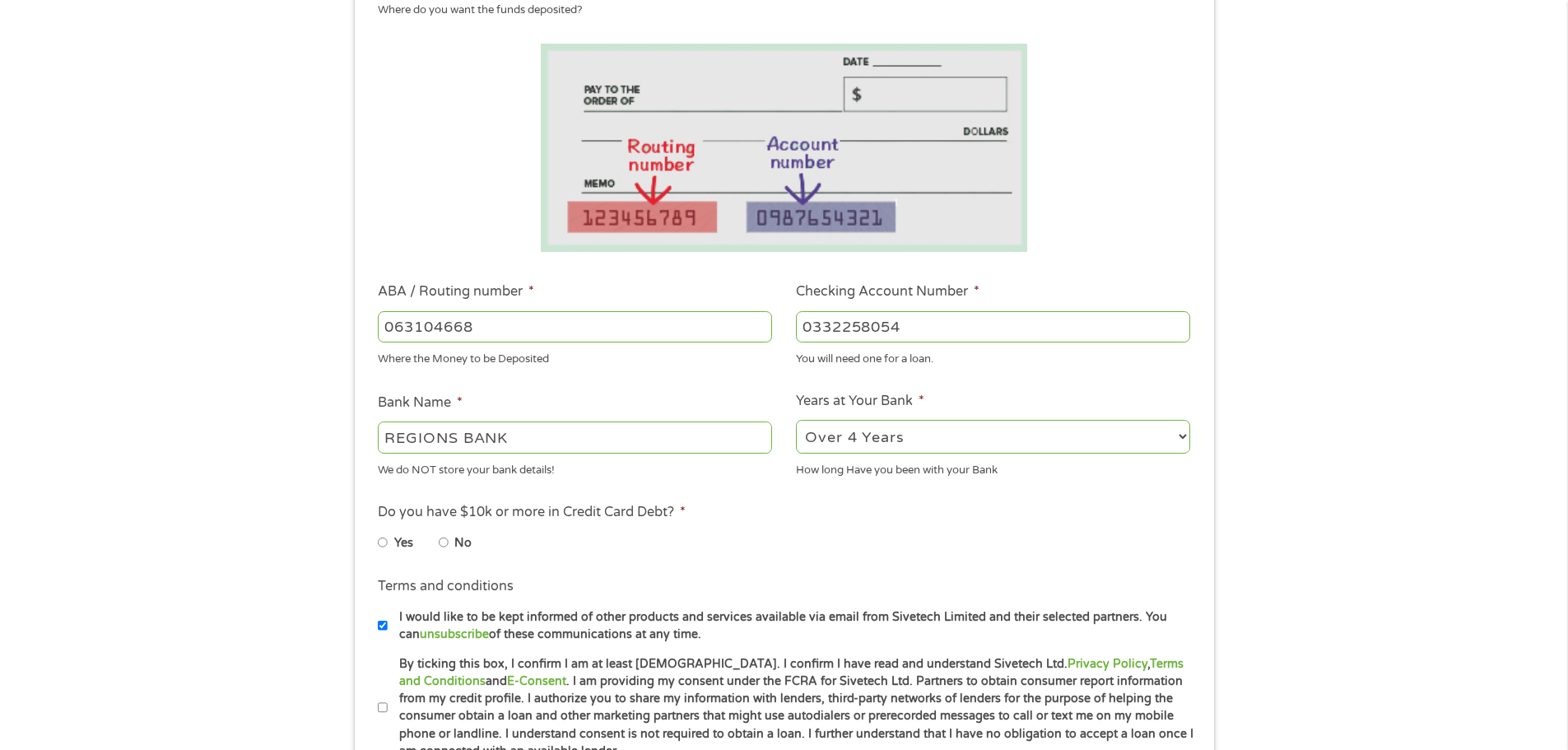 click on "2 - 4 Years 6 - 12 Months 1 - 2 Years Over 4 Years" at bounding box center [993, 436] 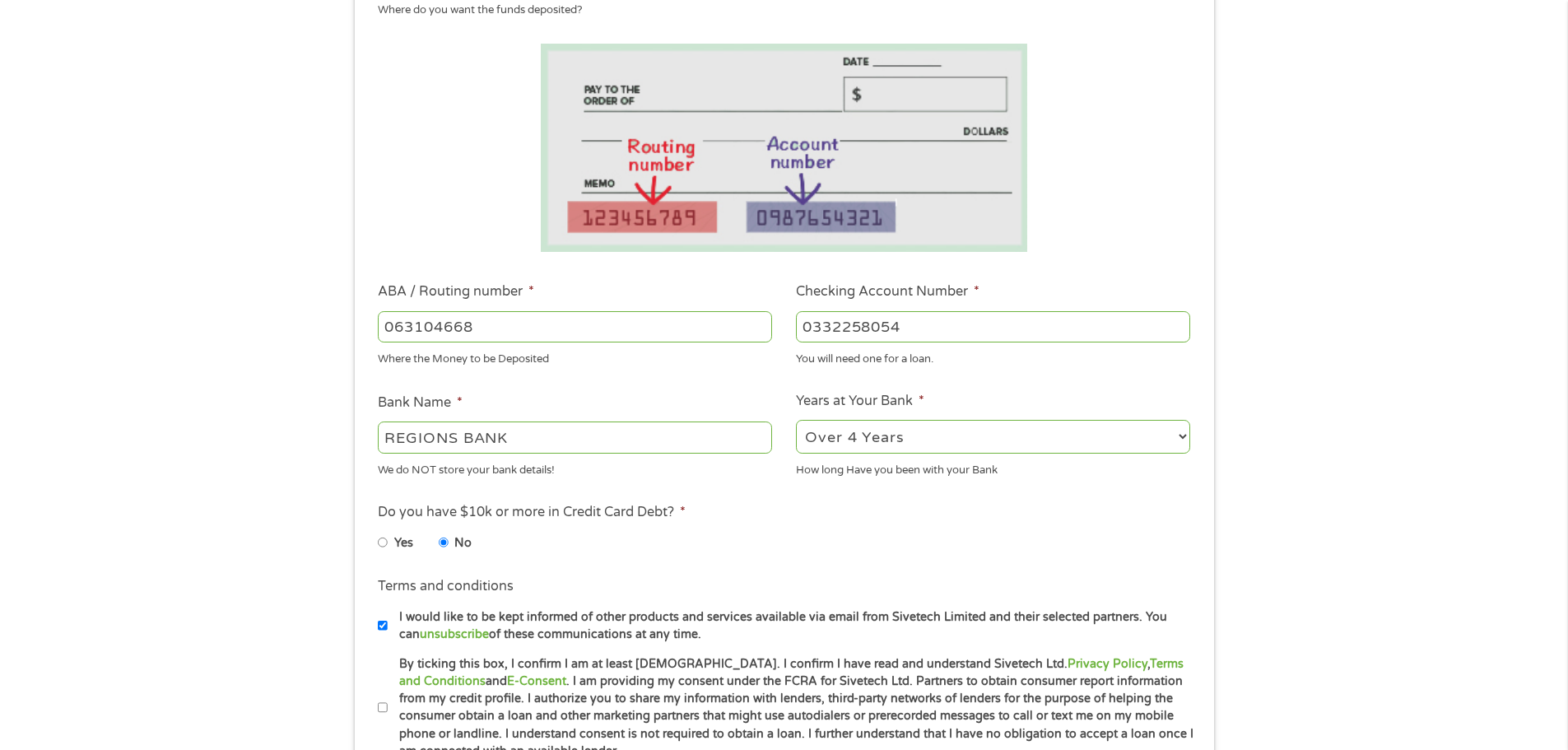 scroll, scrollTop: 412, scrollLeft: 0, axis: vertical 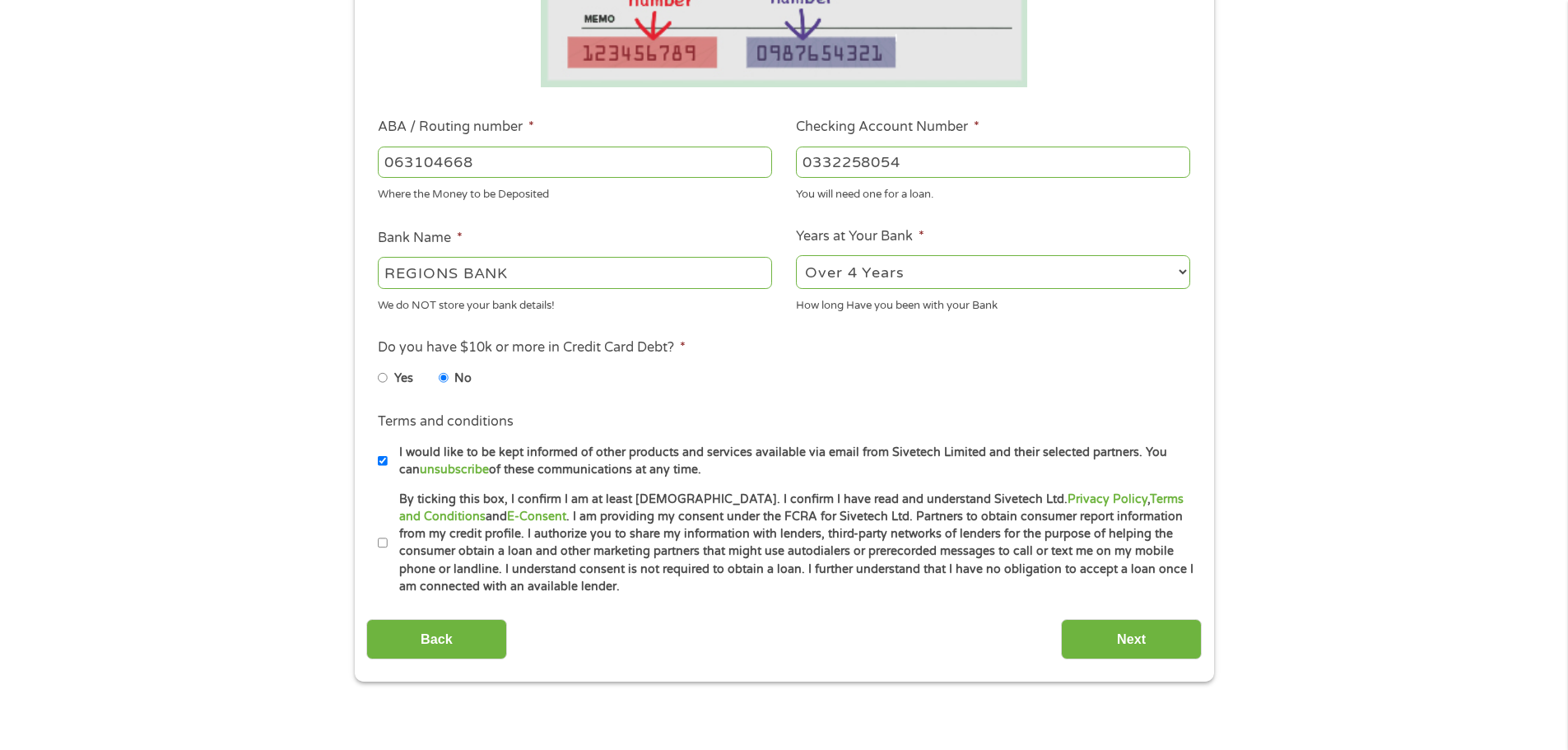 click on "By ticking this box, I confirm I am at least [DEMOGRAPHIC_DATA]. I confirm I have read and understand Sivetech Ltd.  Privacy Policy ,  Terms and Conditions  and  E-Consent . I am providing my consent under the FCRA for Sivetech Ltd. Partners to obtain consumer report information from my credit profile. I authorize you to share my information with lenders, third-party networks of lenders for the purpose of helping the consumer obtain a loan and other marketing partners that might use autodialers or prerecorded messages to call or text me on my mobile phone or landline. I understand consent is not required to obtain a loan. I further understand that I have no obligation to accept a loan once I am connected with an available lender." at bounding box center (383, 543) 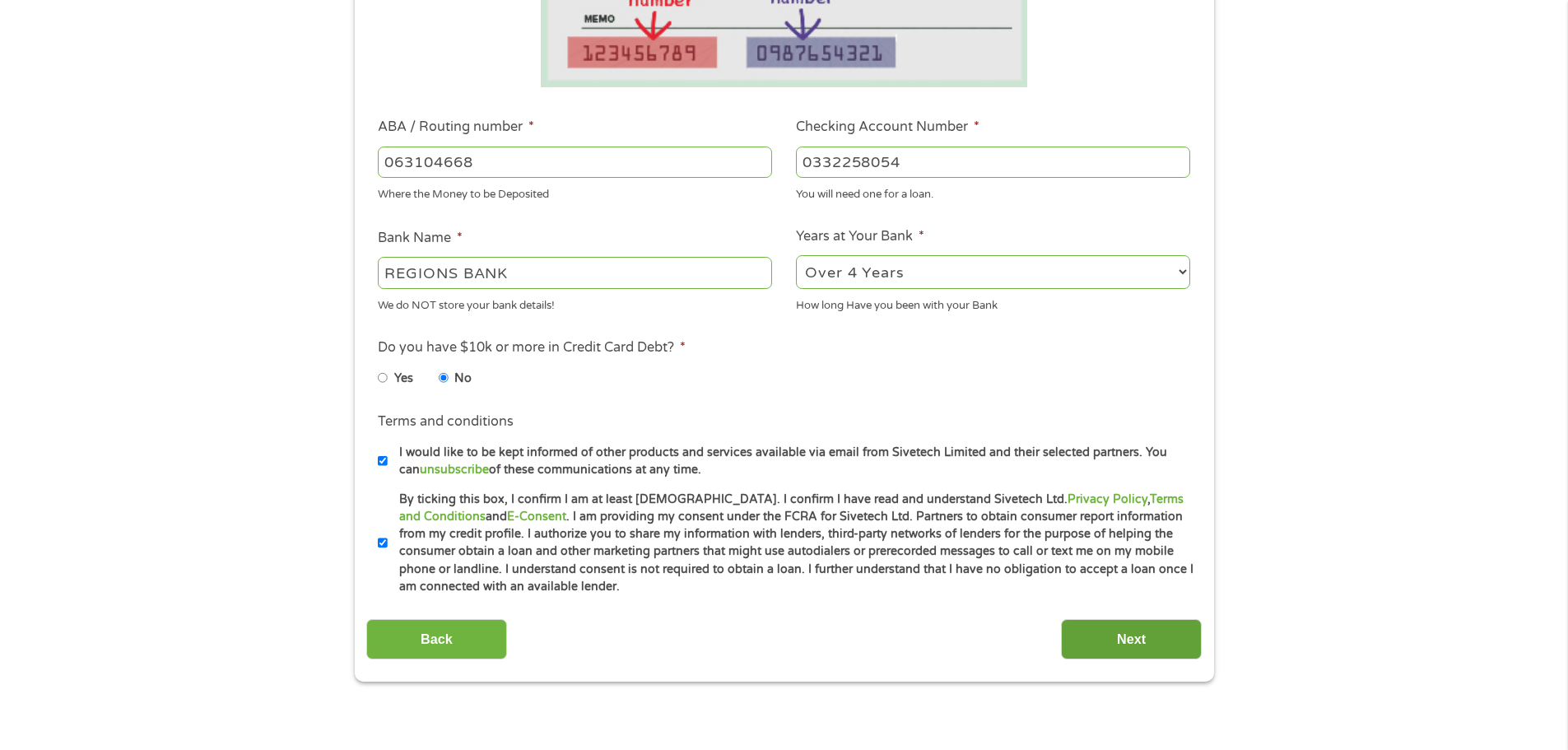 click on "Next" at bounding box center [1131, 639] 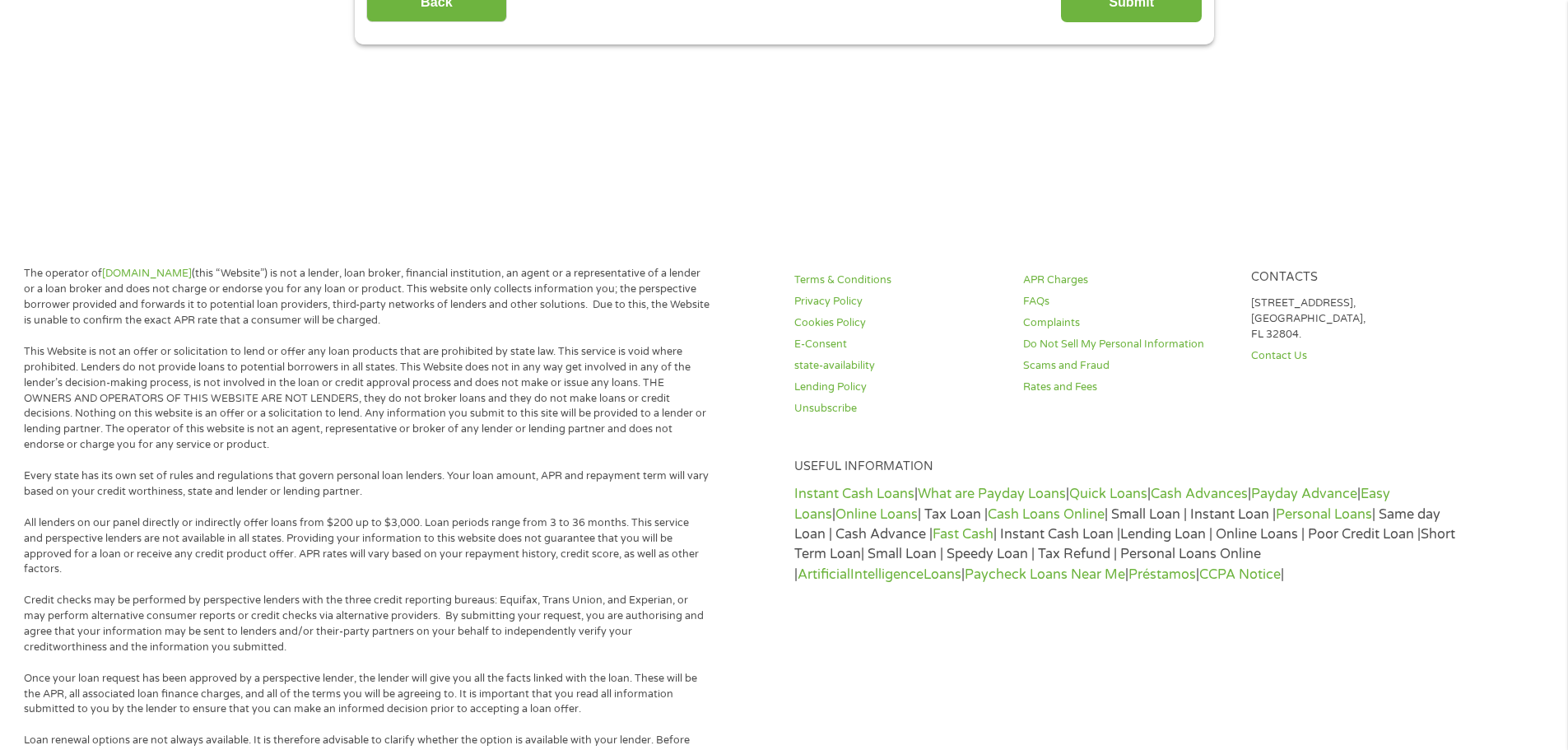 scroll, scrollTop: 0, scrollLeft: 0, axis: both 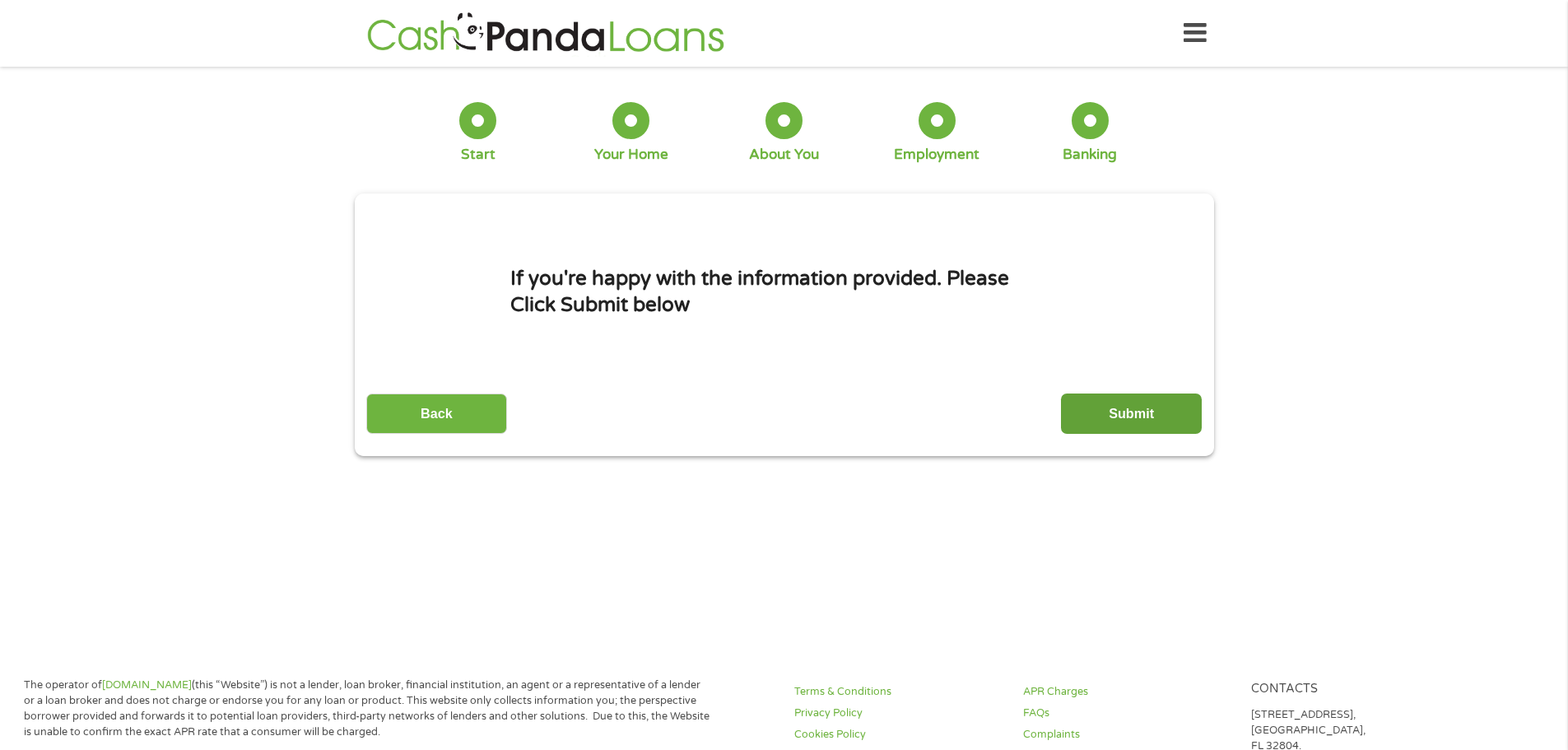 click on "Submit" at bounding box center [1131, 413] 